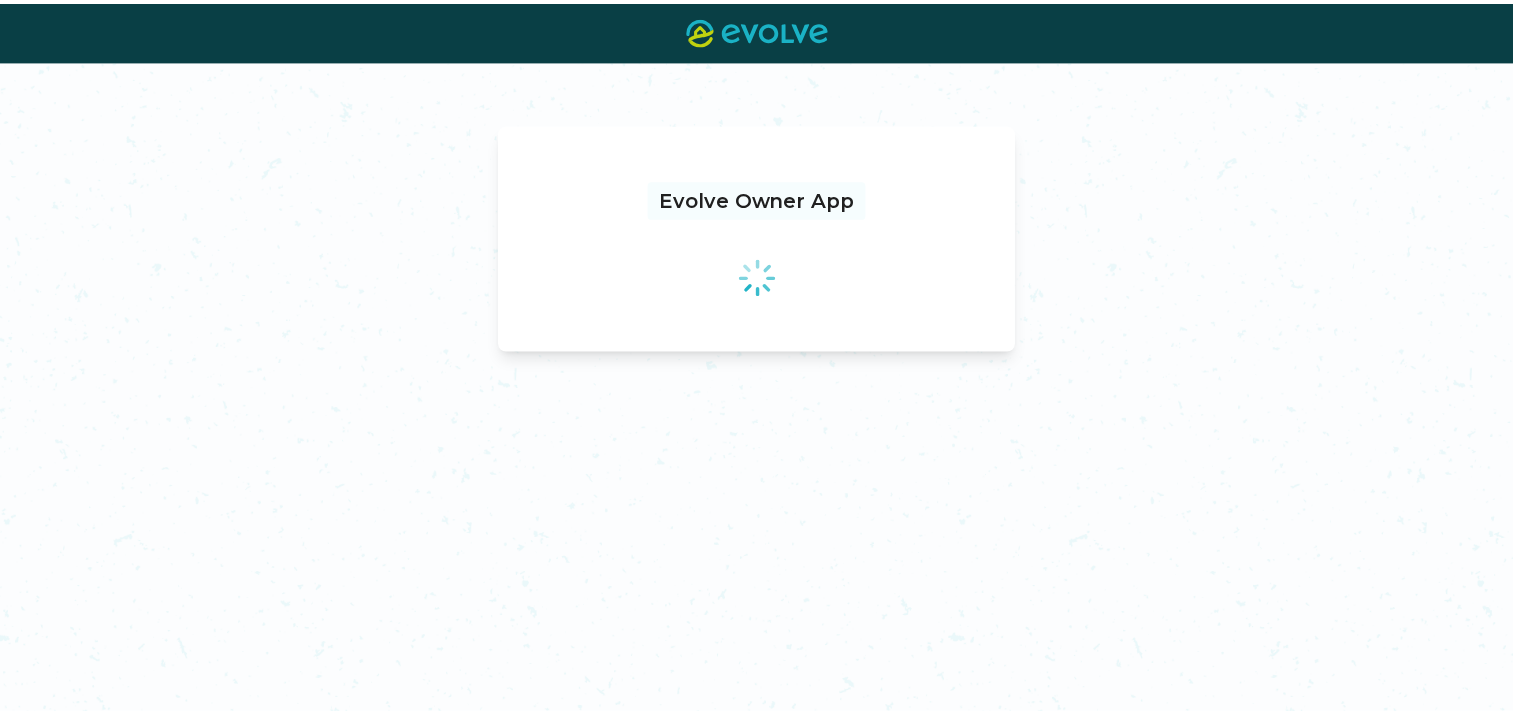 scroll, scrollTop: 0, scrollLeft: 0, axis: both 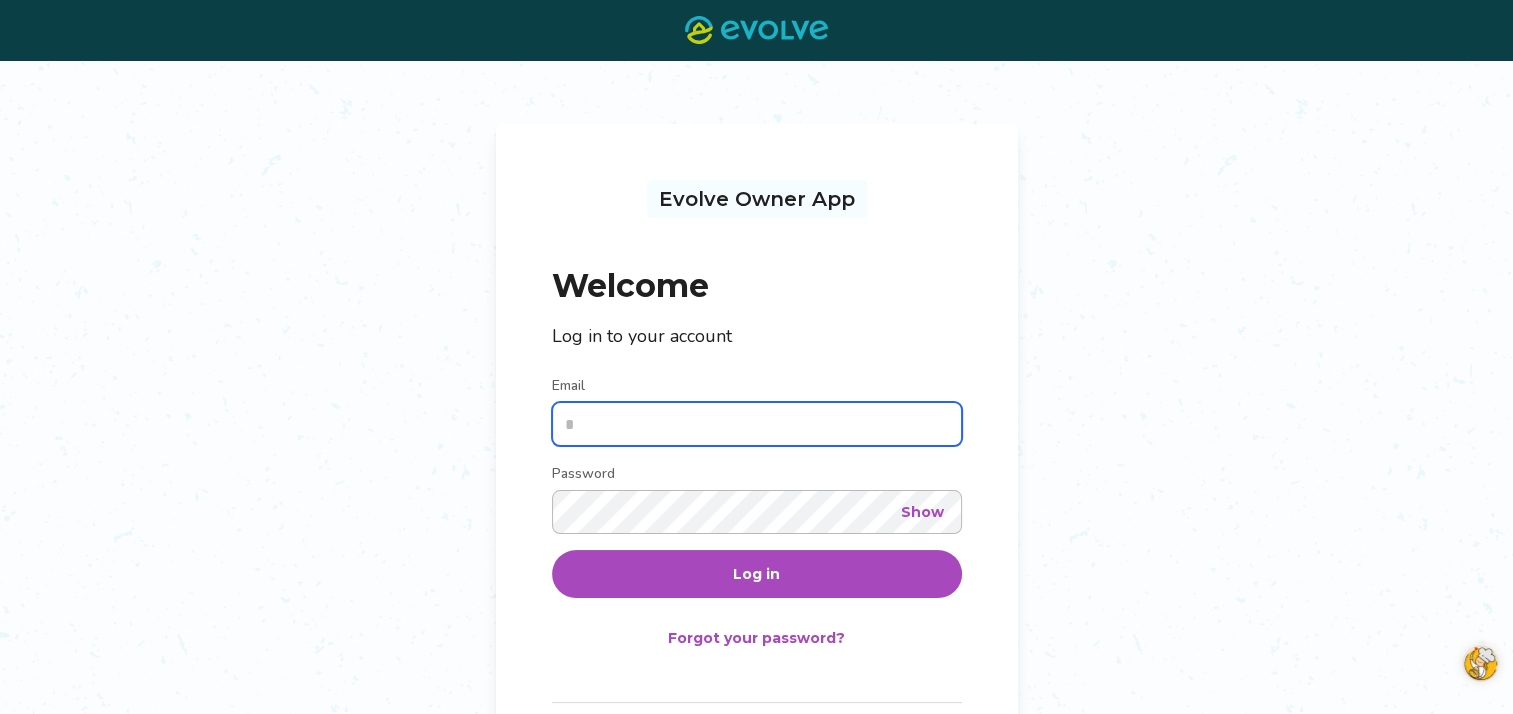 click on "Email" at bounding box center (757, 424) 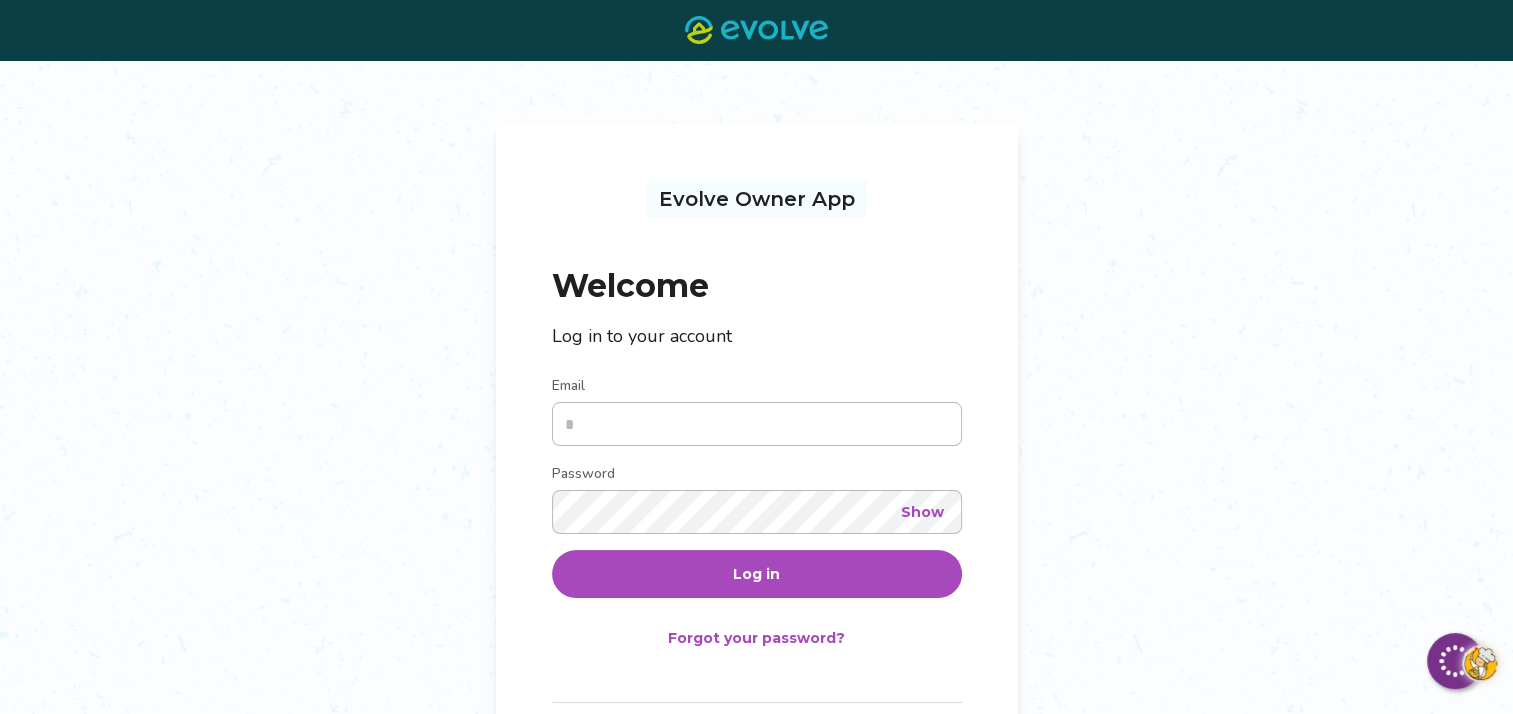 click on "Email" at bounding box center (757, 424) 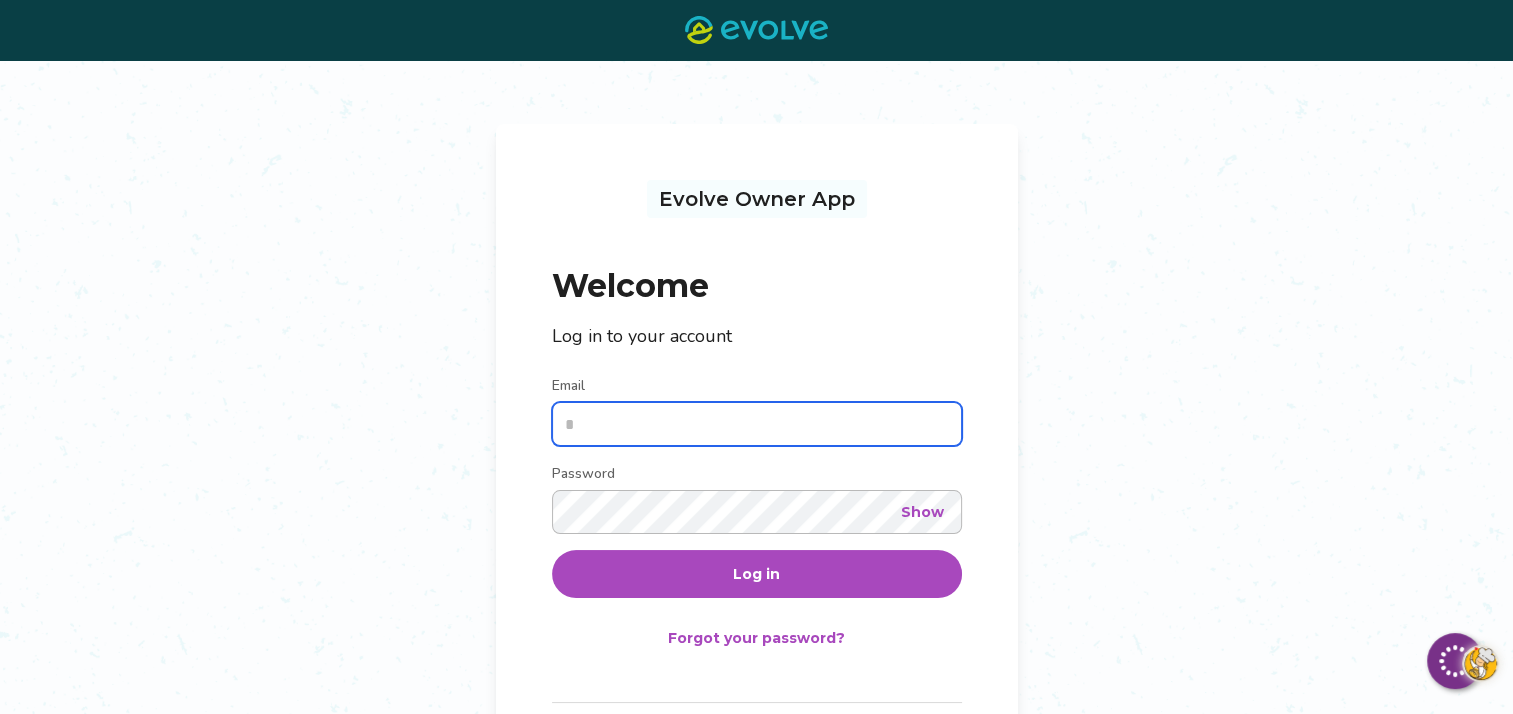 type on "**********" 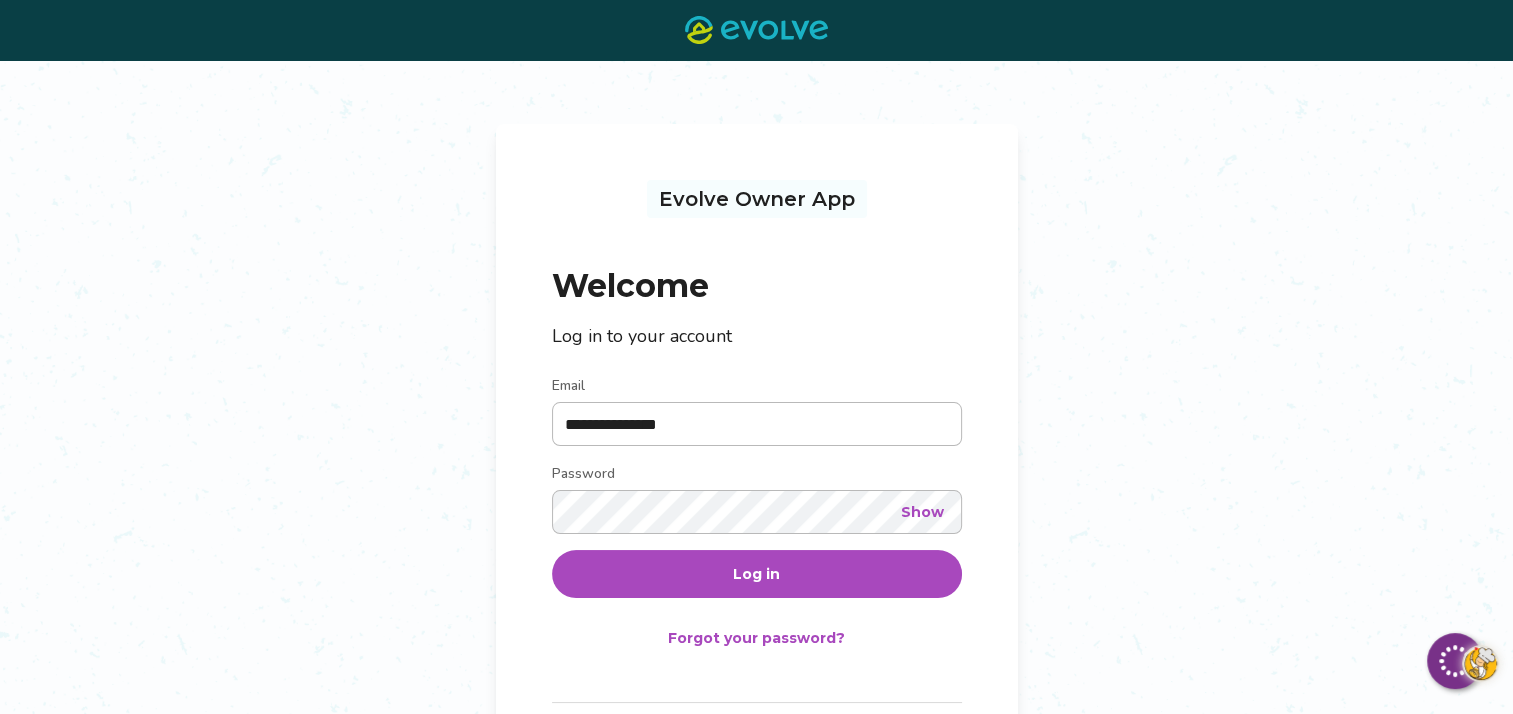click on "Log in" at bounding box center [757, 574] 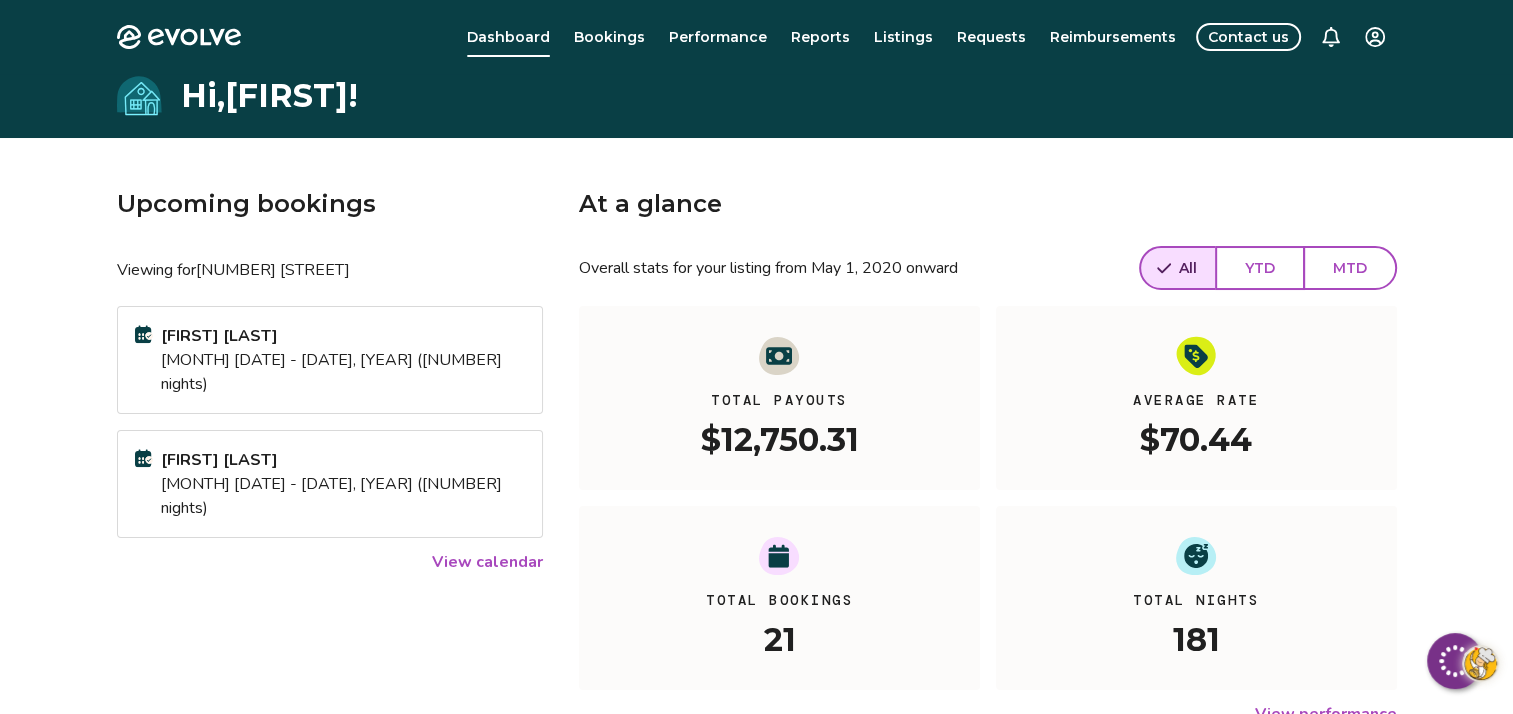 click on "Bookings" at bounding box center [609, 37] 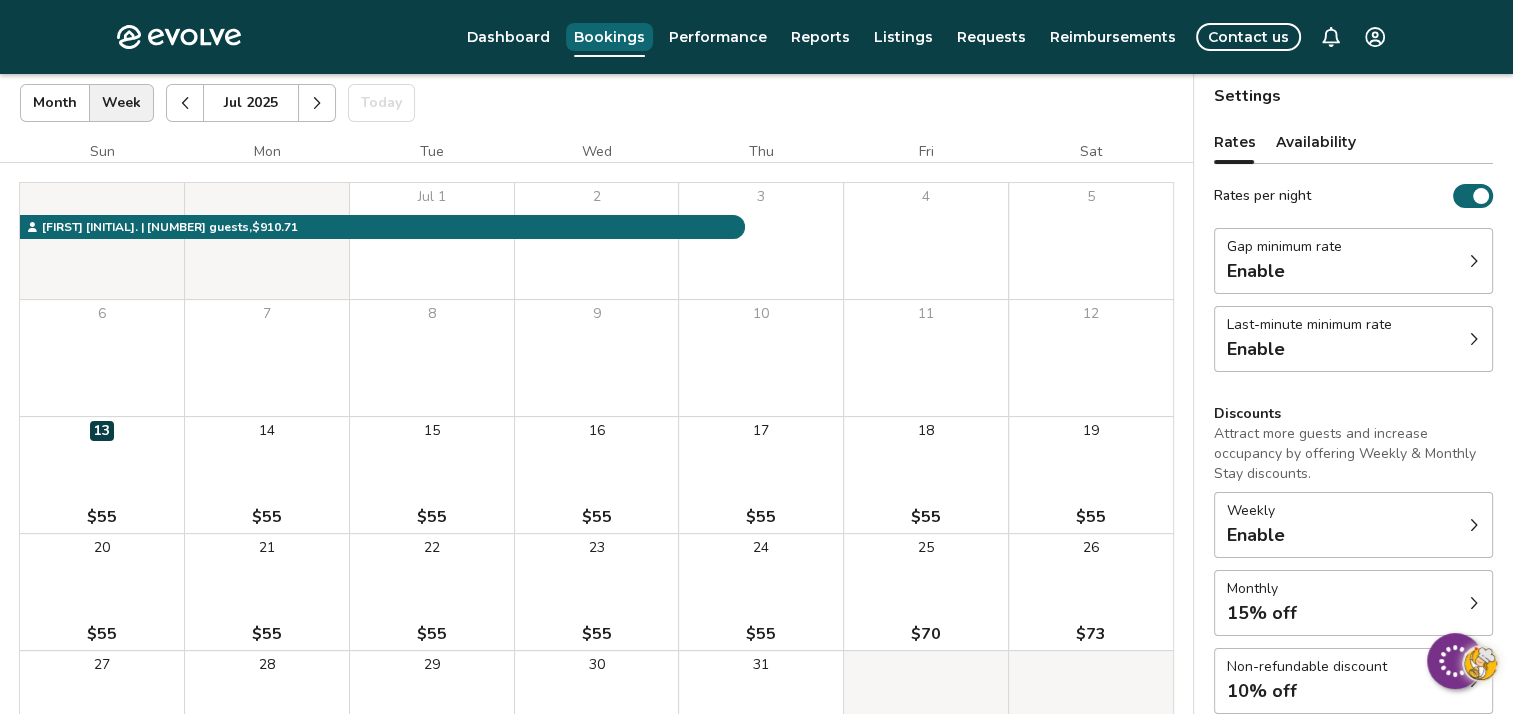 scroll, scrollTop: 112, scrollLeft: 0, axis: vertical 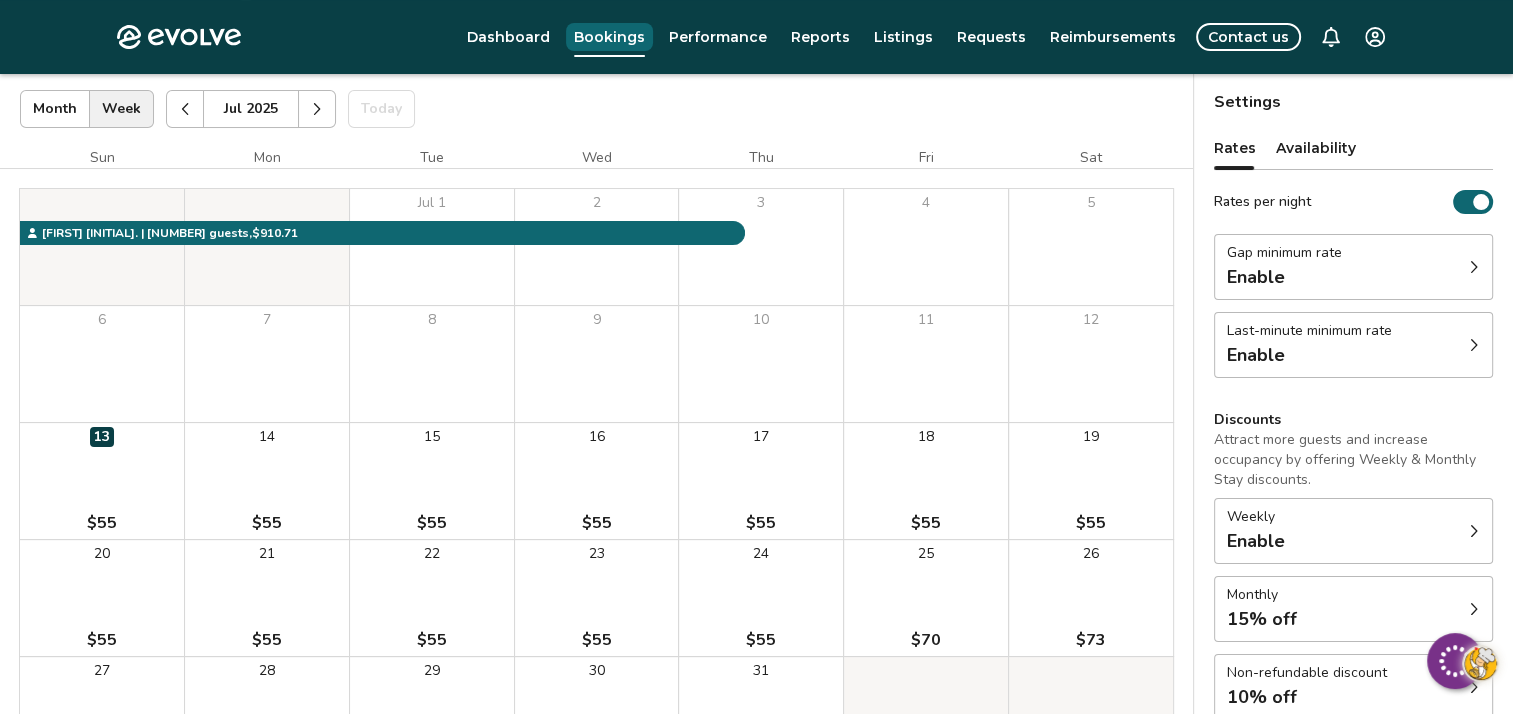 click at bounding box center (317, 109) 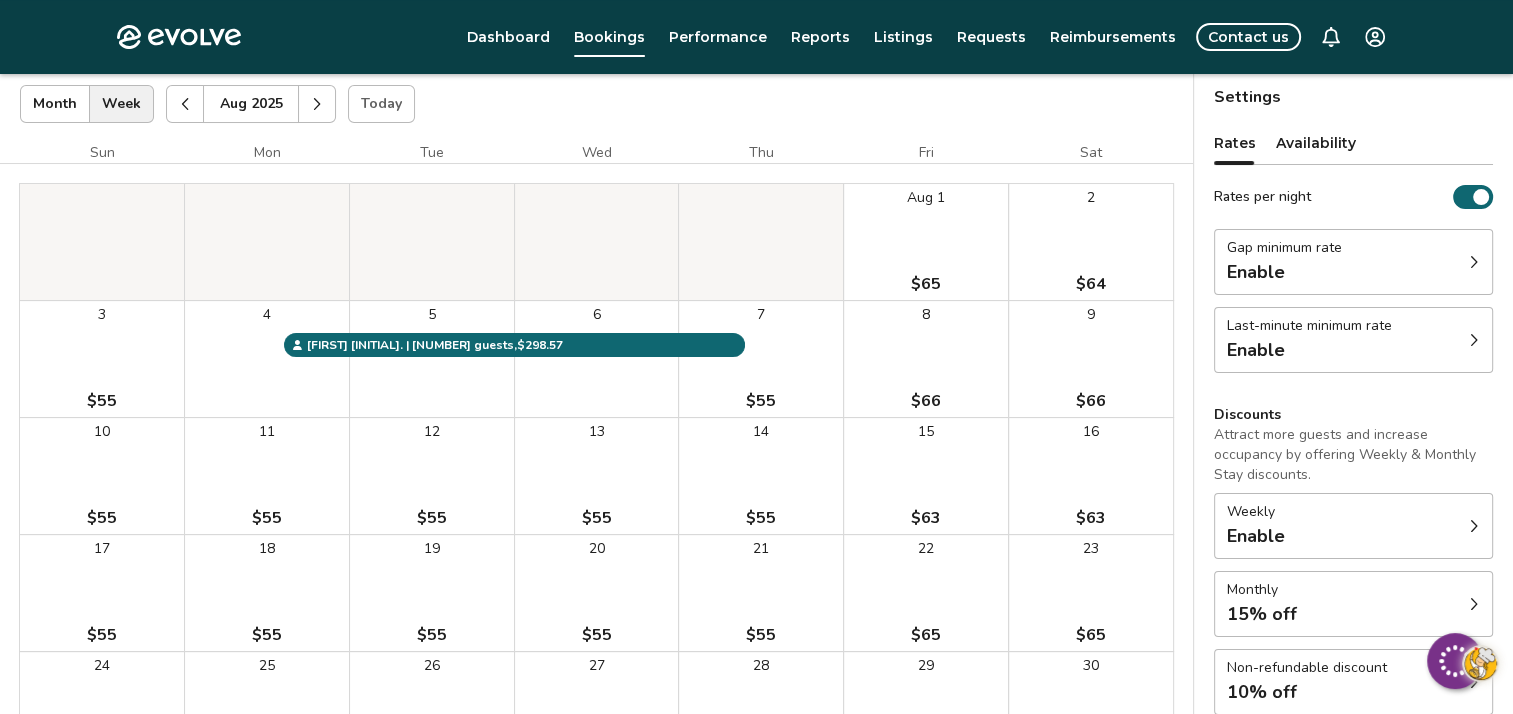 scroll, scrollTop: 91, scrollLeft: 0, axis: vertical 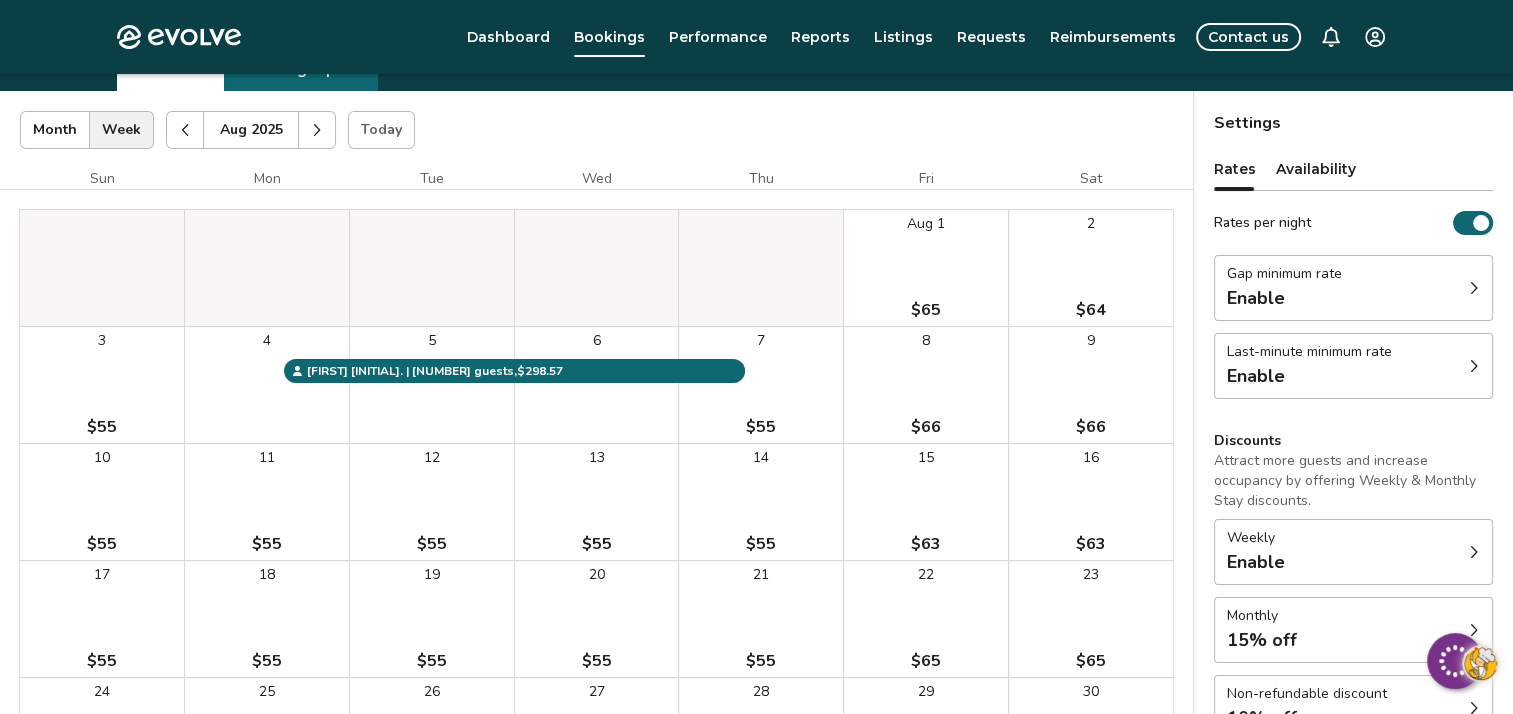 click 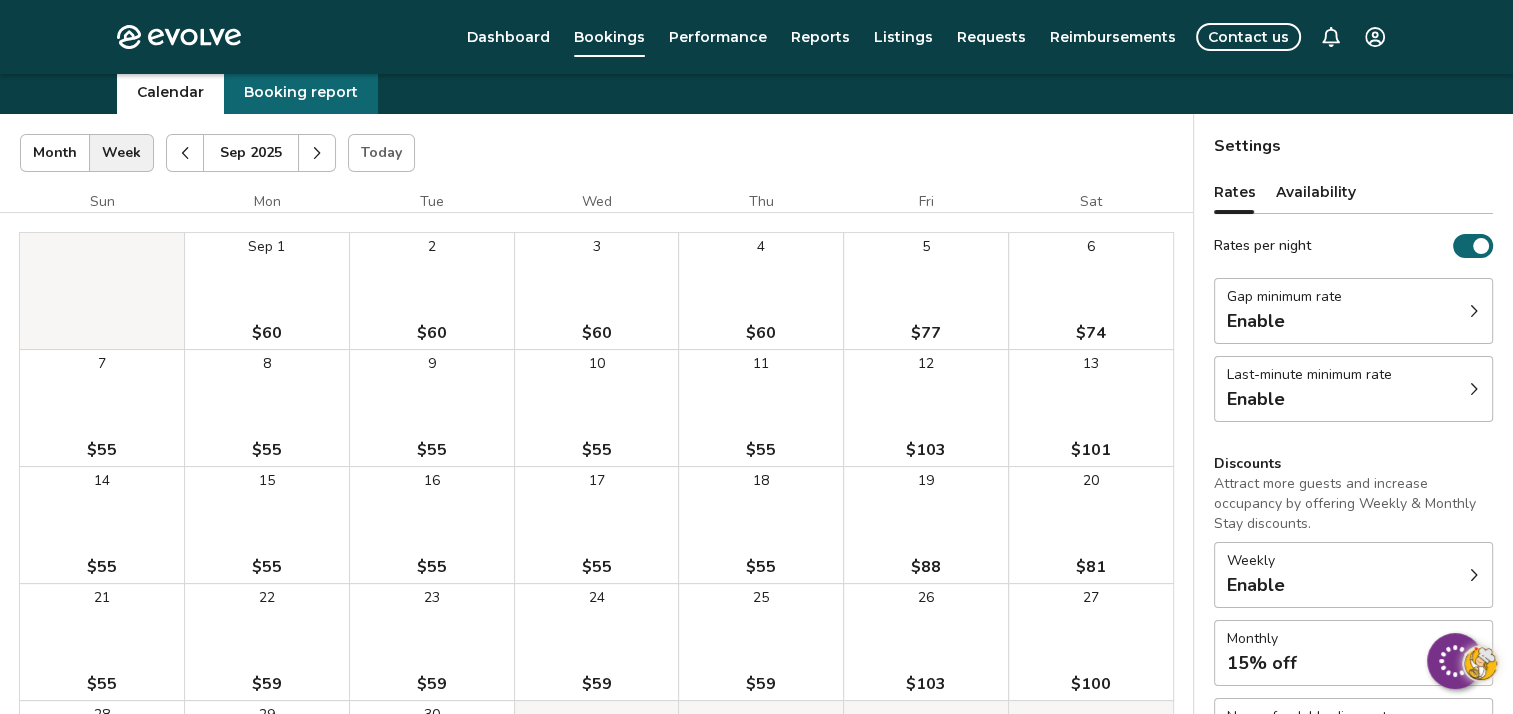 scroll, scrollTop: 51, scrollLeft: 0, axis: vertical 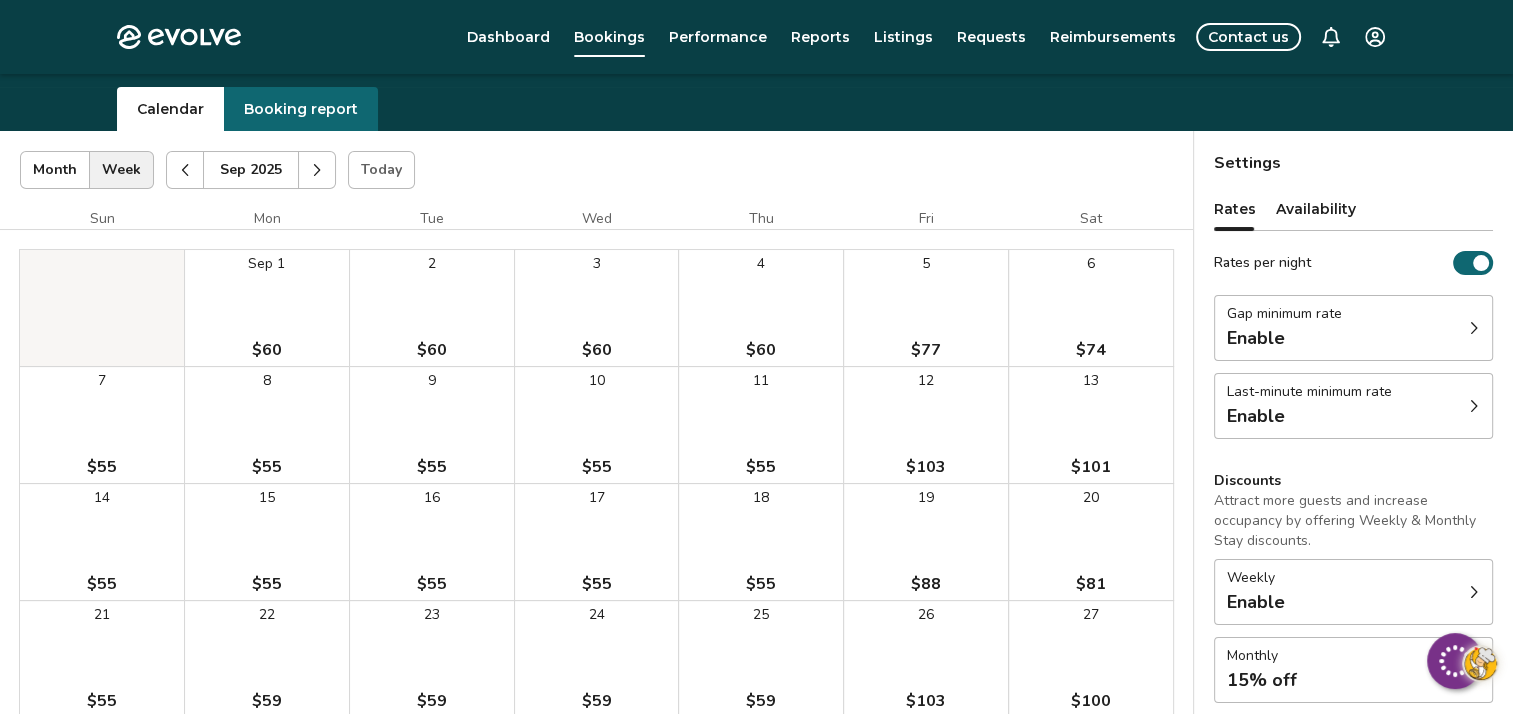 click 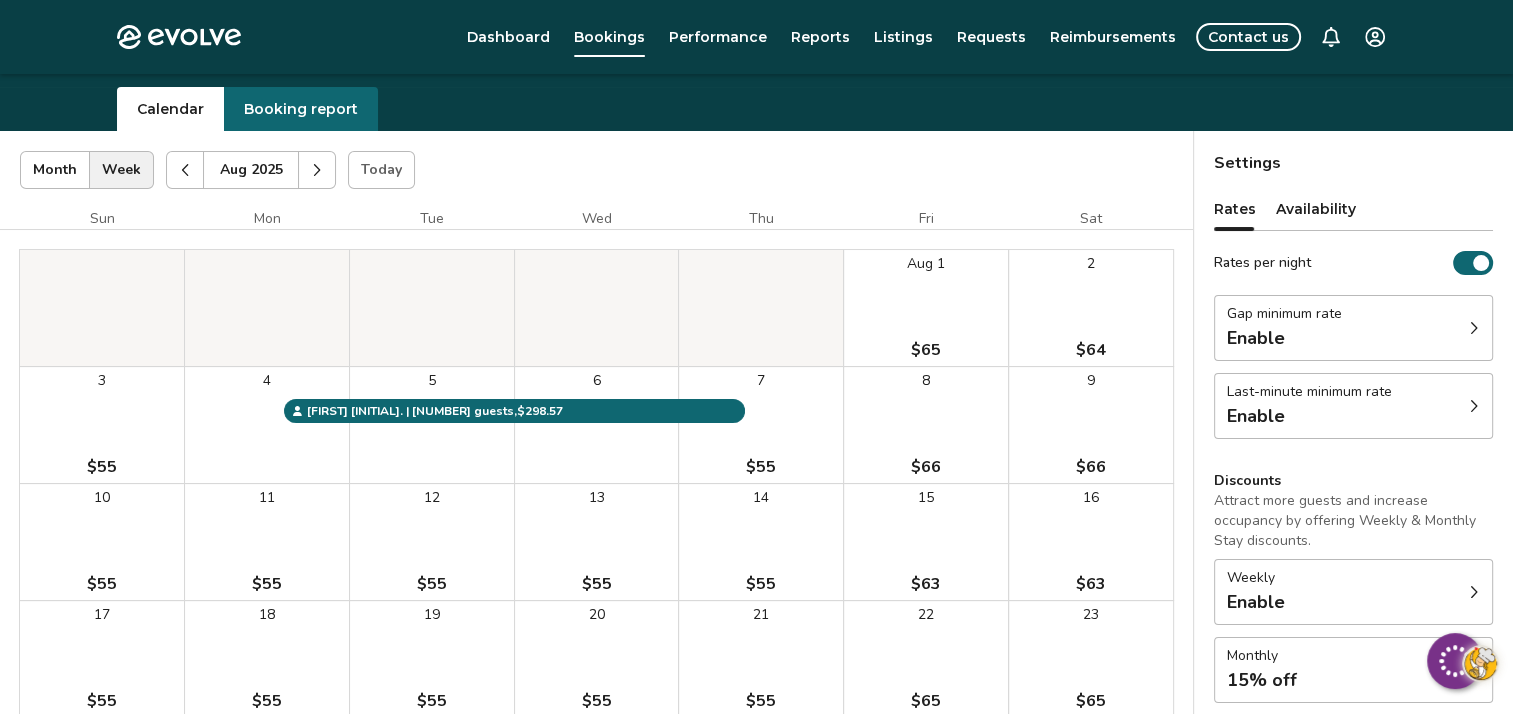 click at bounding box center (185, 170) 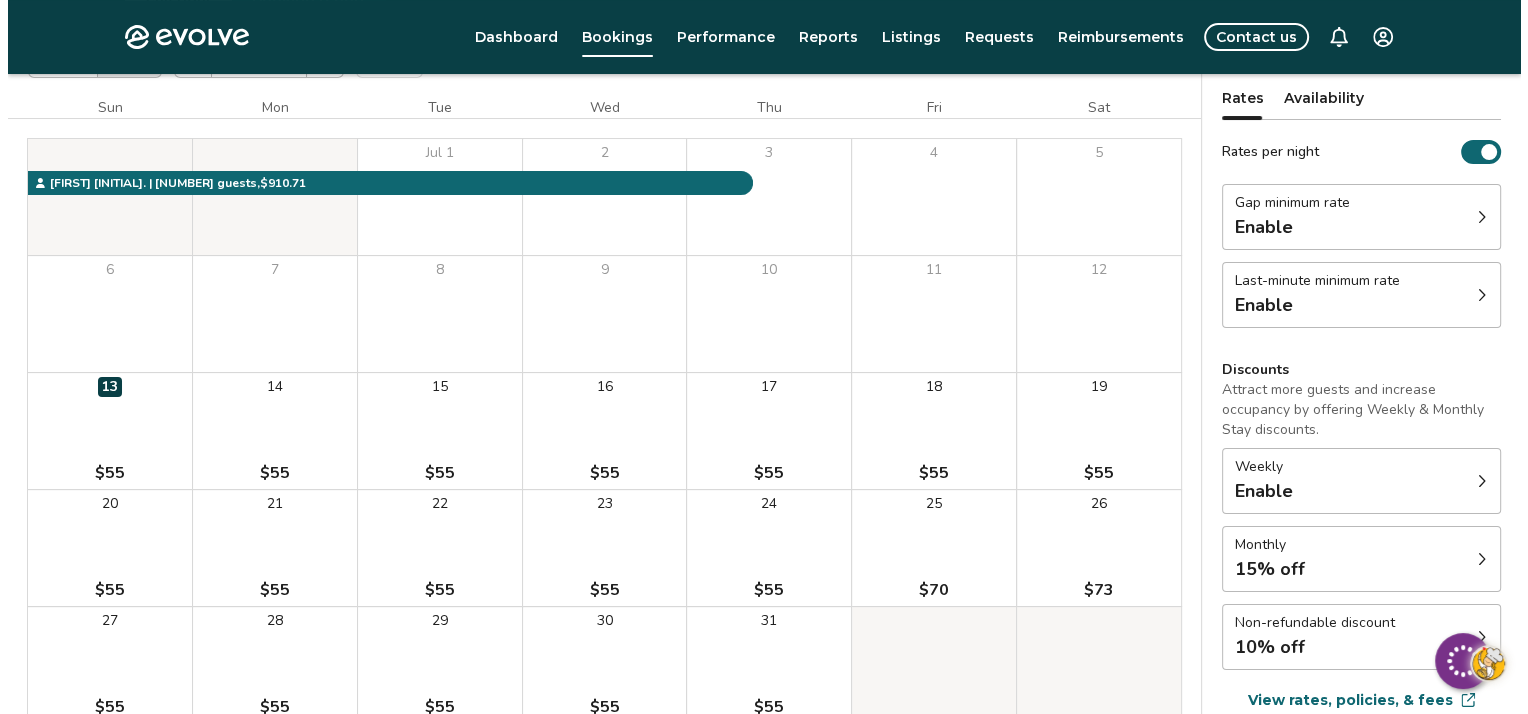 scroll, scrollTop: 160, scrollLeft: 0, axis: vertical 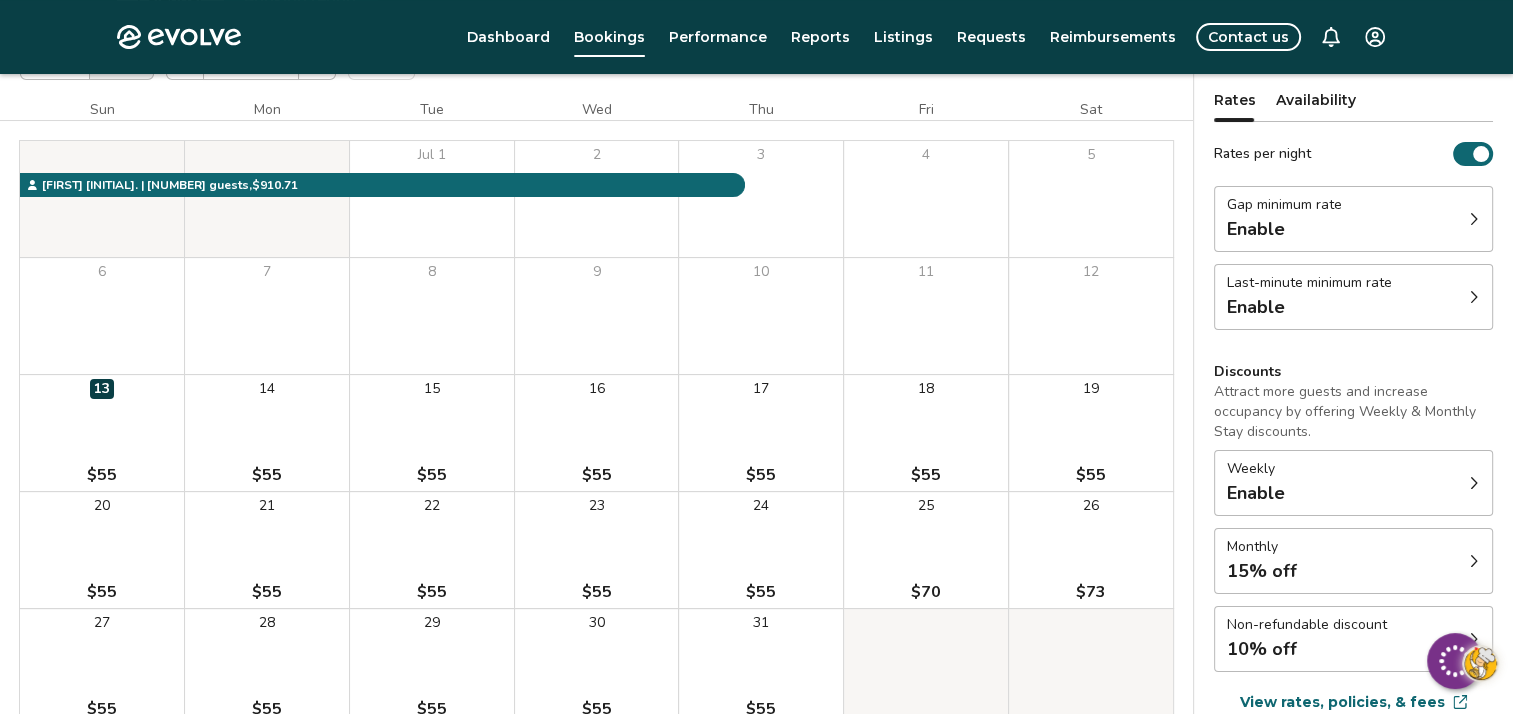 click on "13 $55" at bounding box center [102, 433] 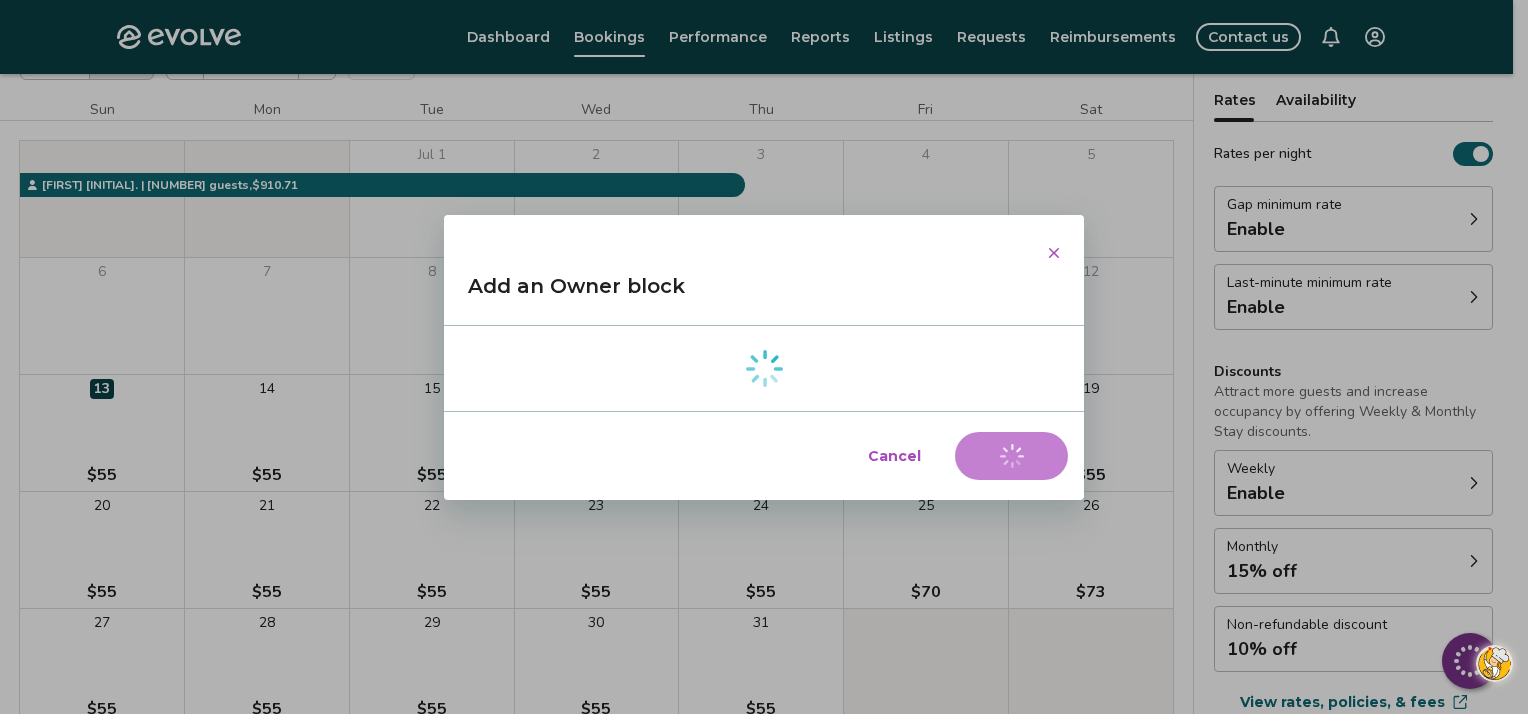 click on "Add an Owner block" at bounding box center [764, 294] 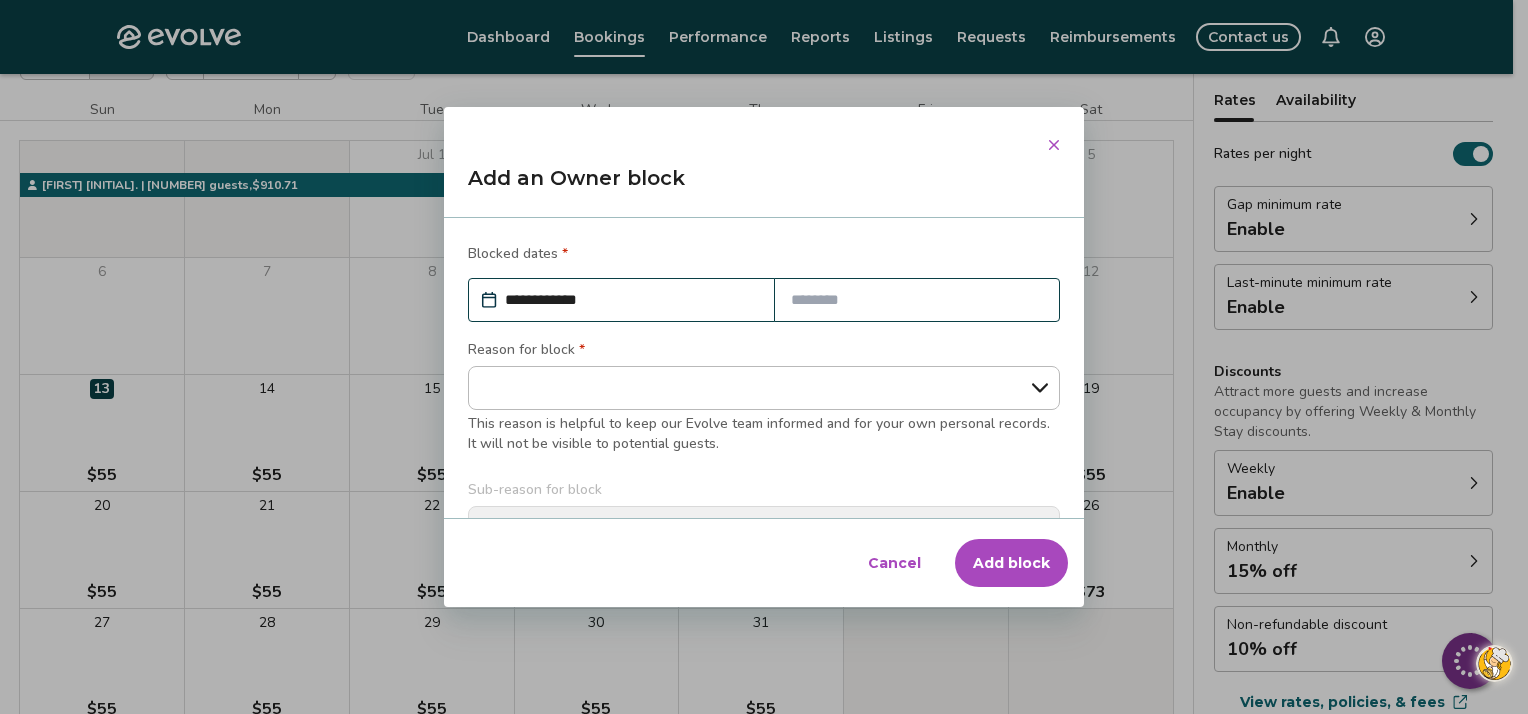 click at bounding box center (917, 300) 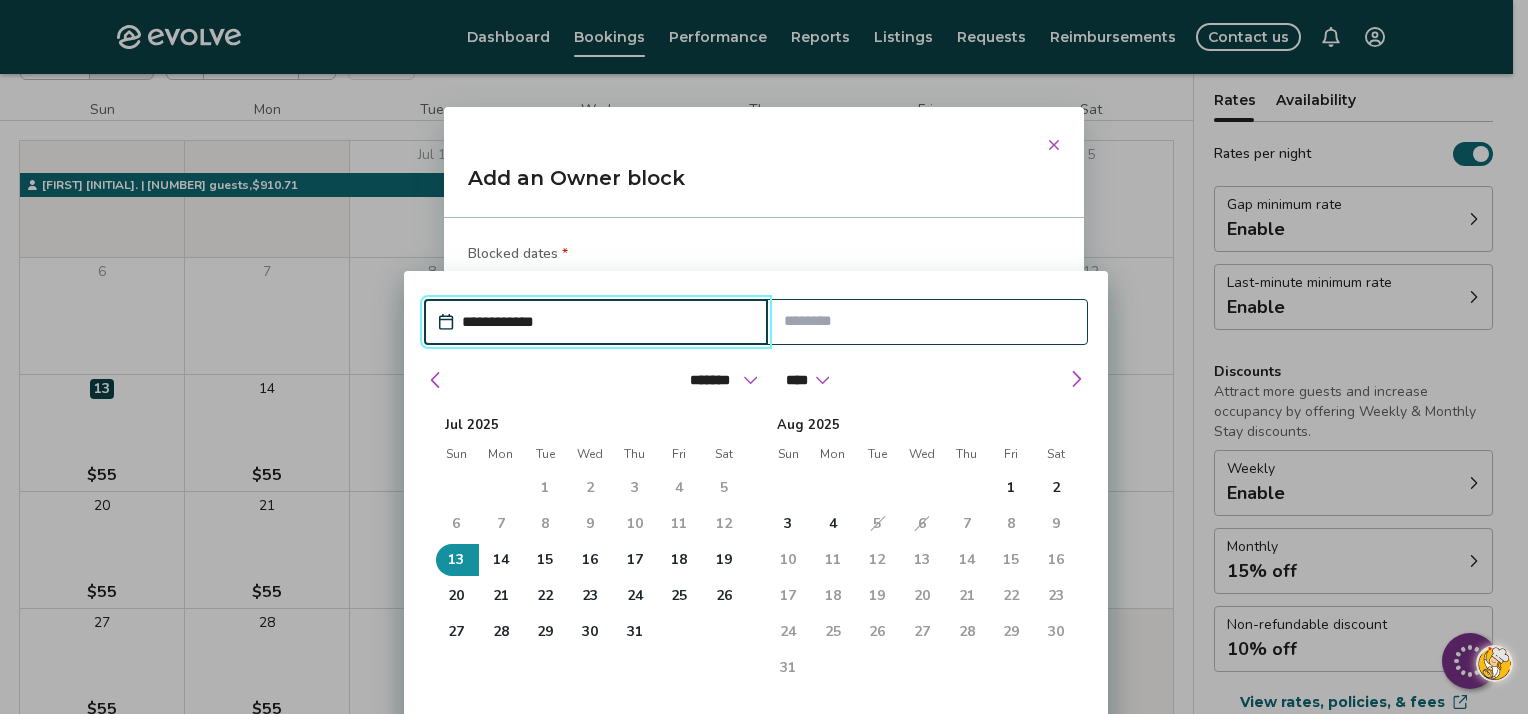 click on "26" at bounding box center (724, 596) 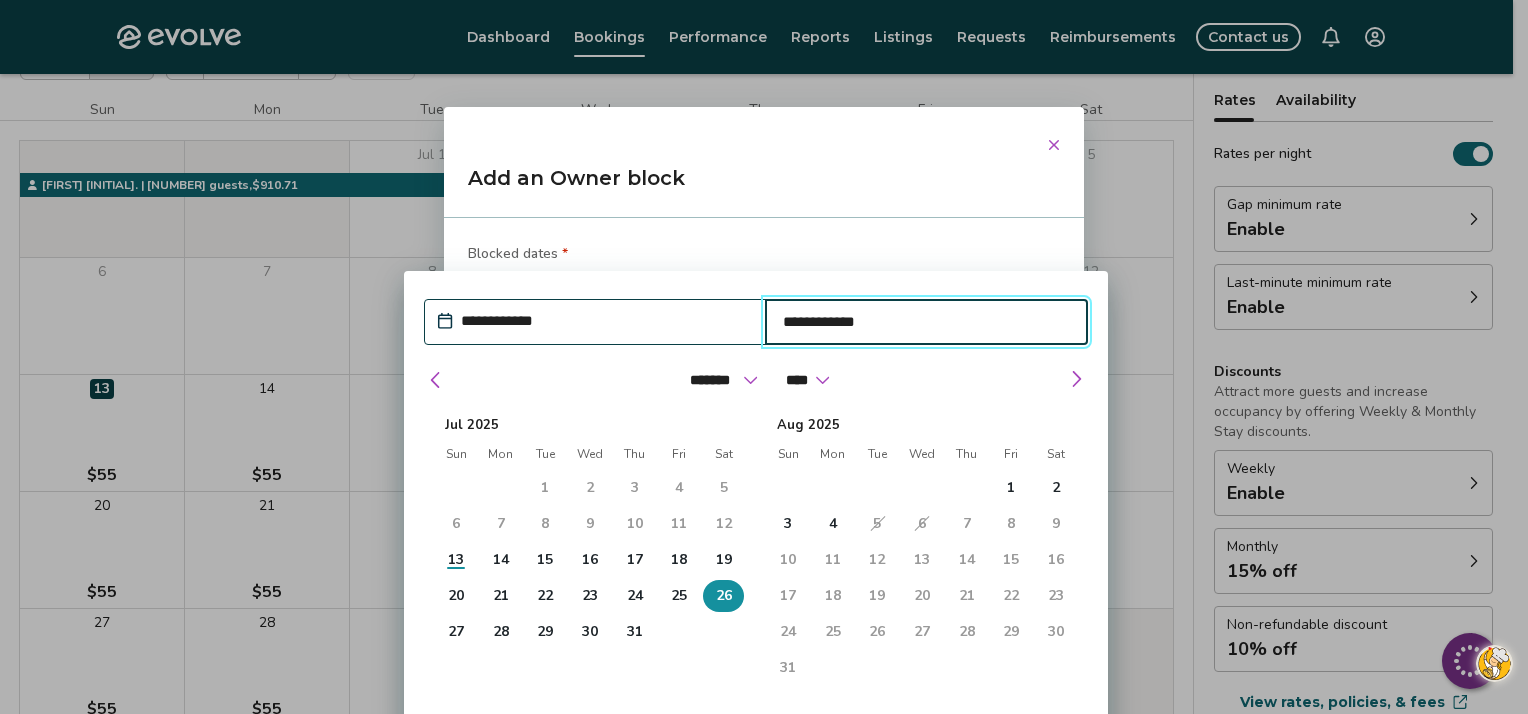 type on "*" 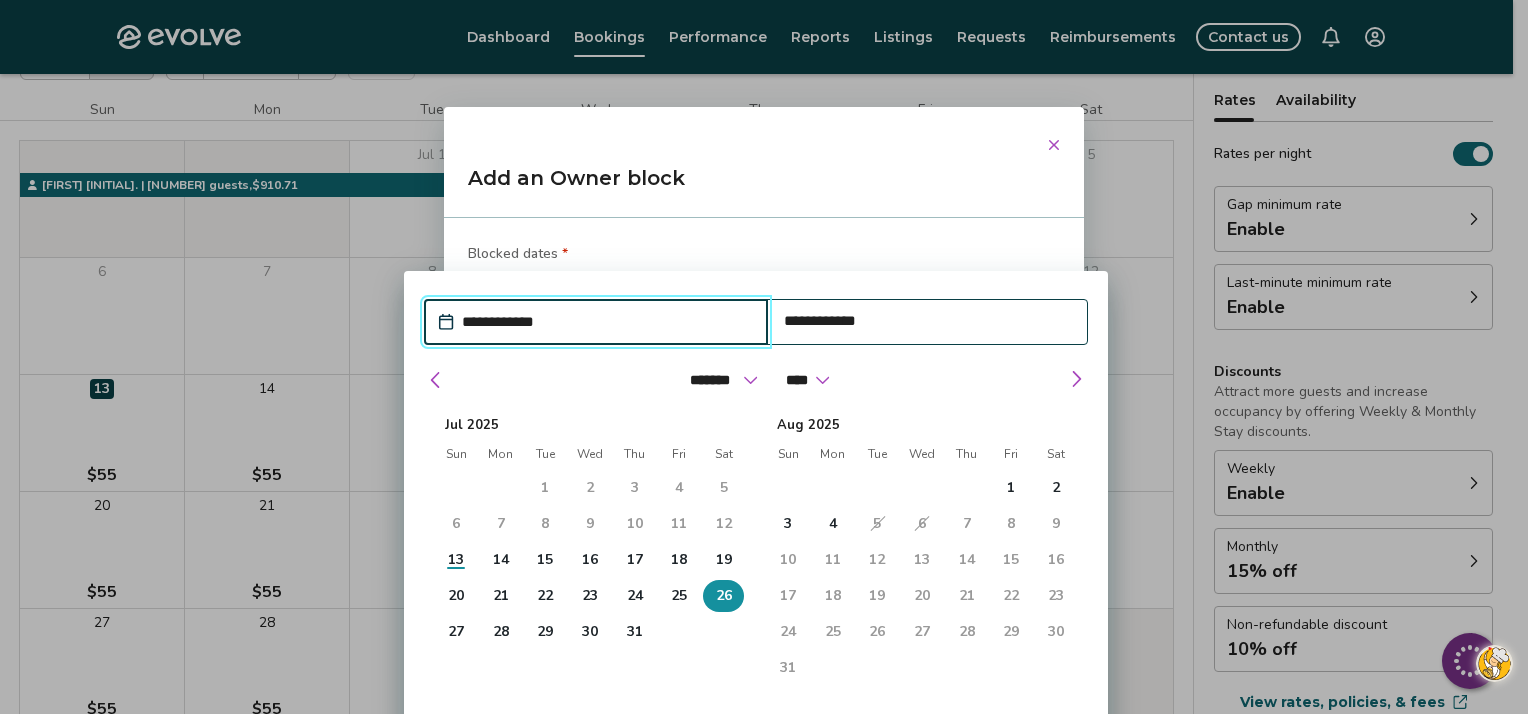 click on "13" at bounding box center (456, 560) 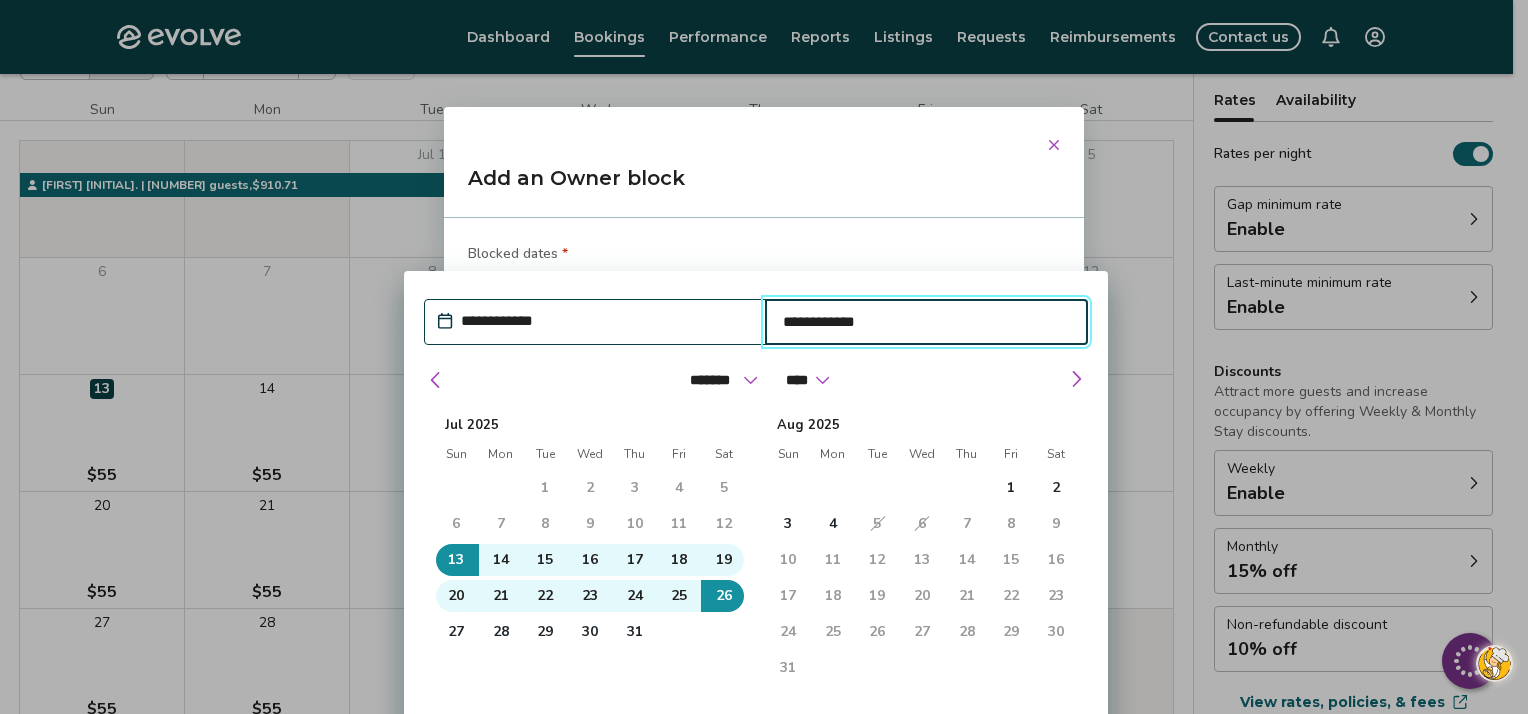 click on "14" at bounding box center [501, 560] 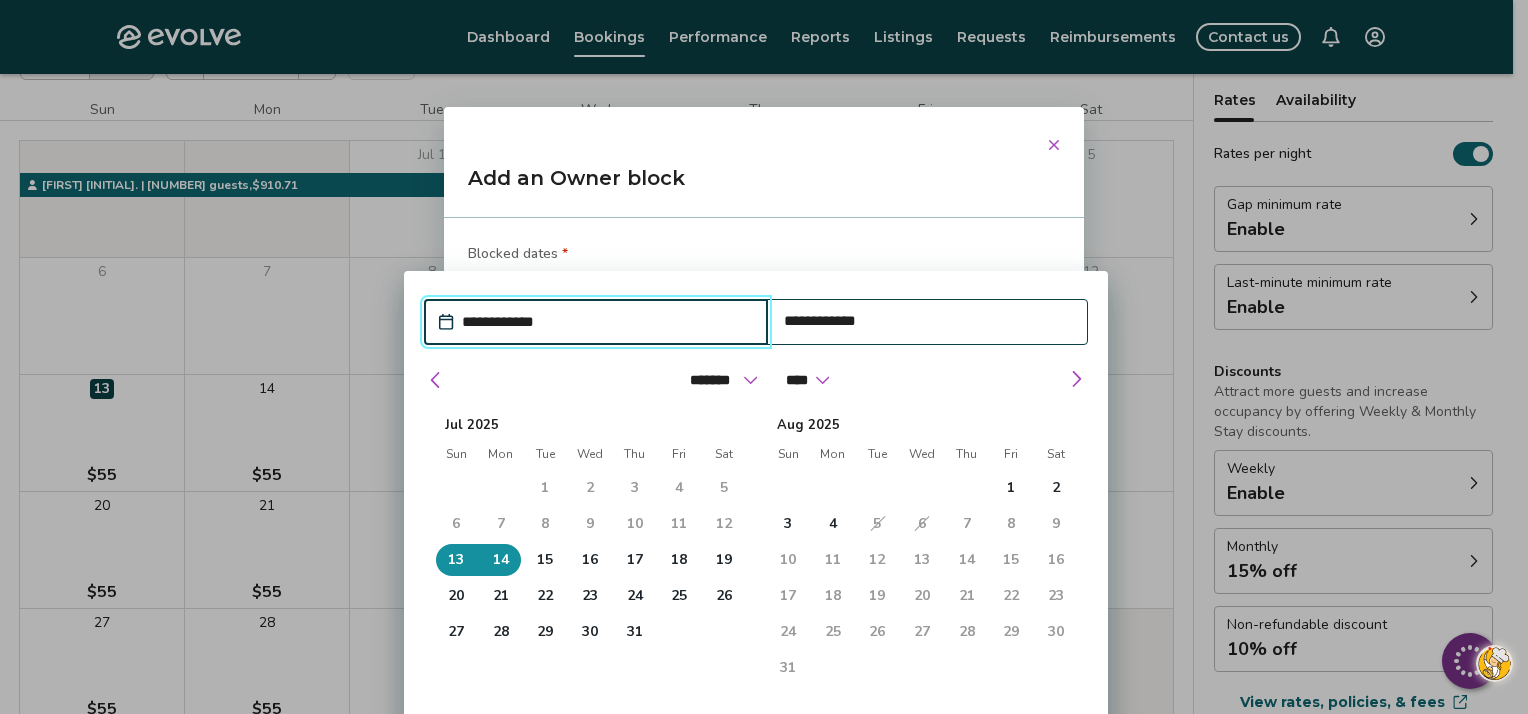 click on "14" at bounding box center (501, 560) 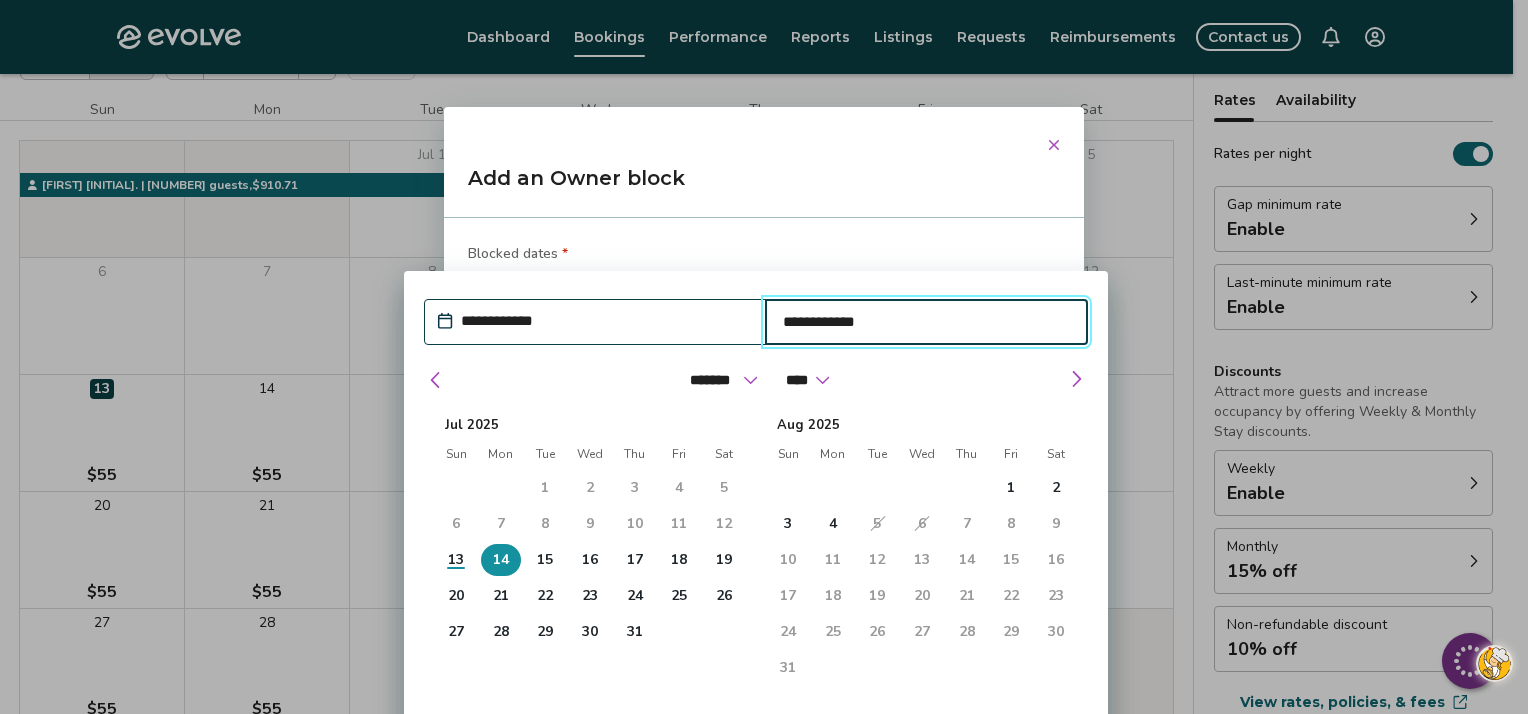 click on "26" at bounding box center [724, 596] 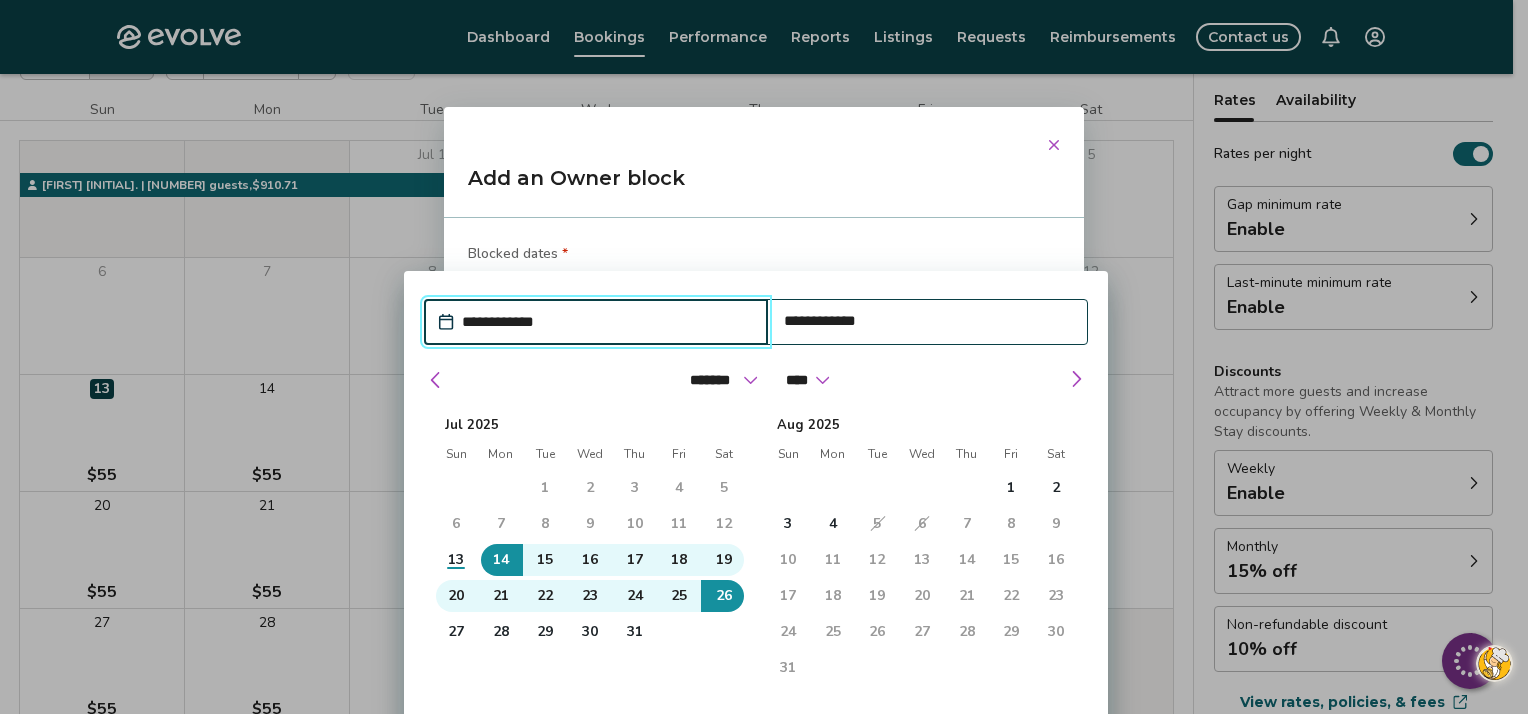 type on "*" 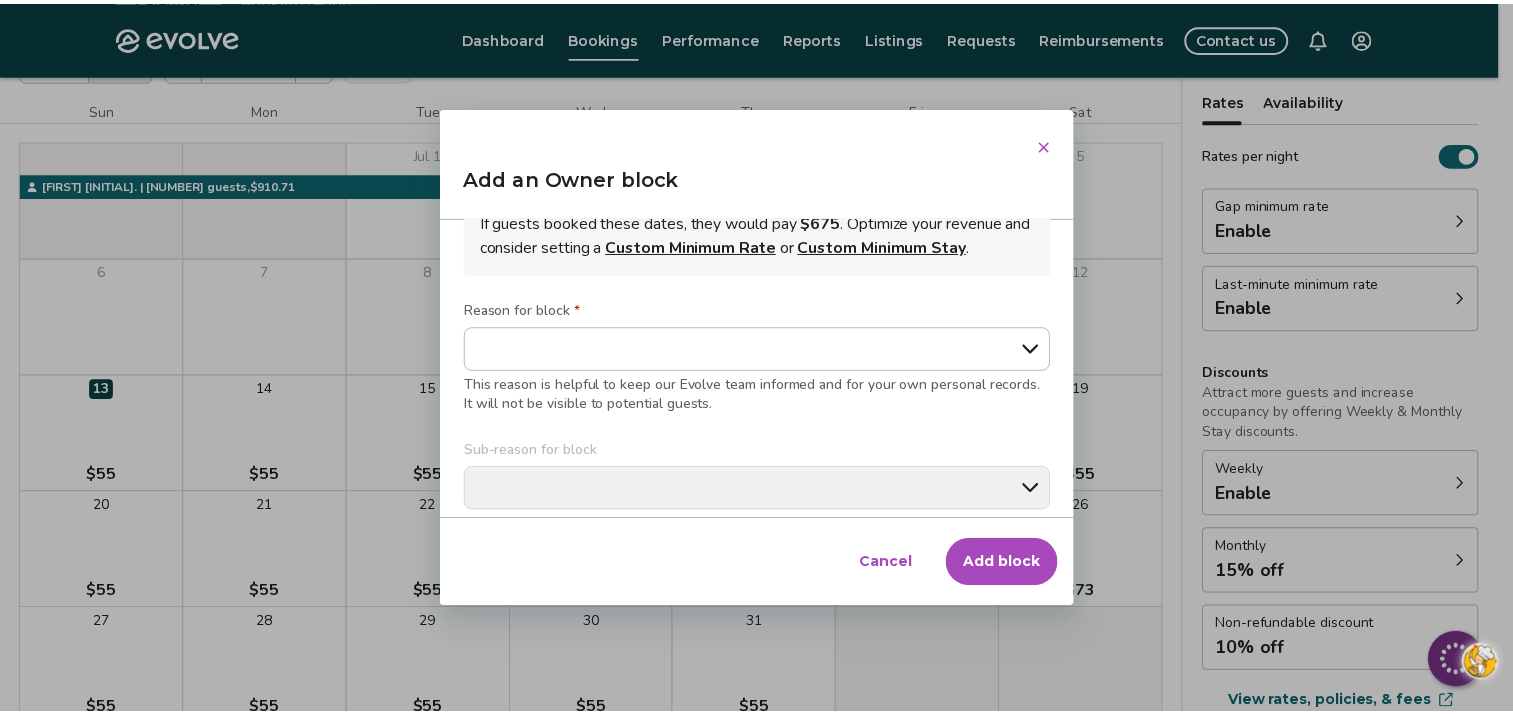 scroll, scrollTop: 173, scrollLeft: 0, axis: vertical 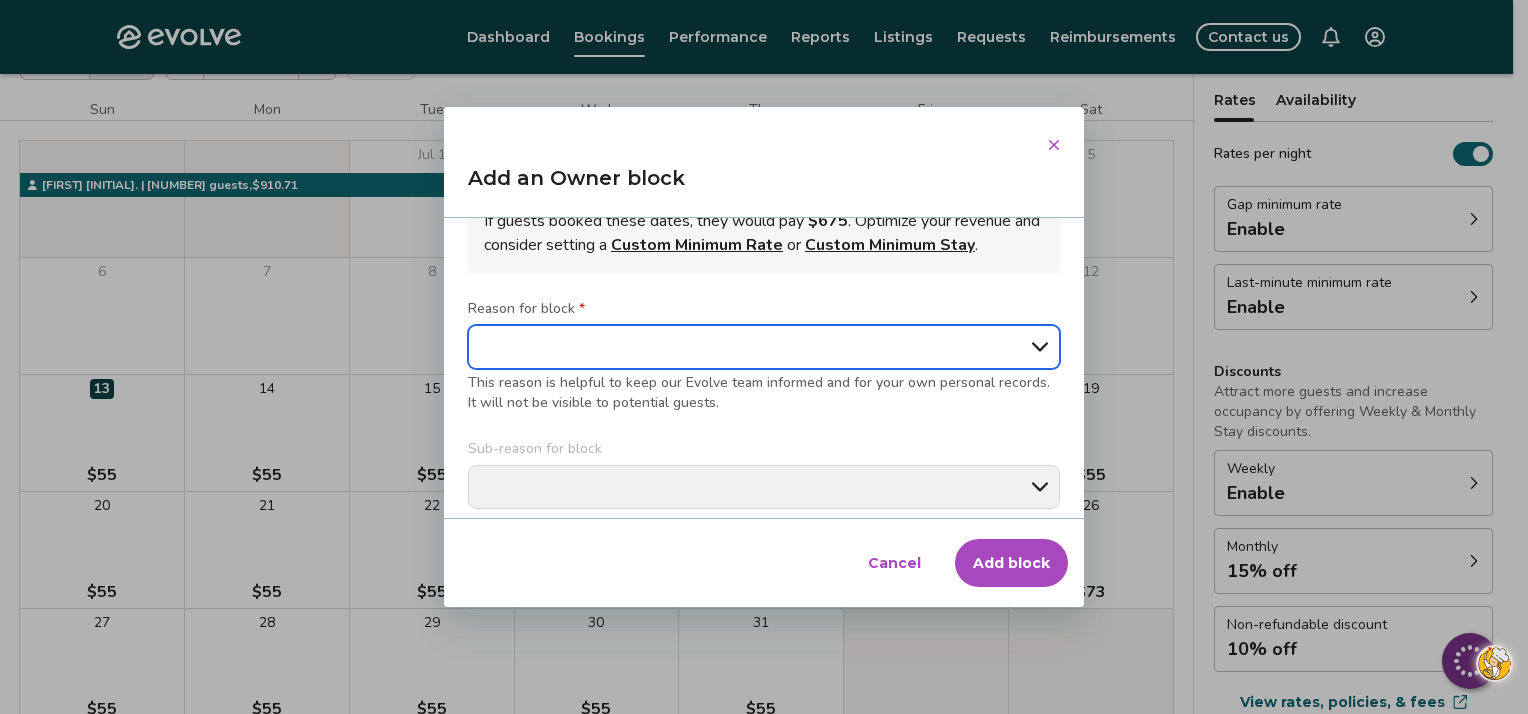 click on "**********" at bounding box center [764, 347] 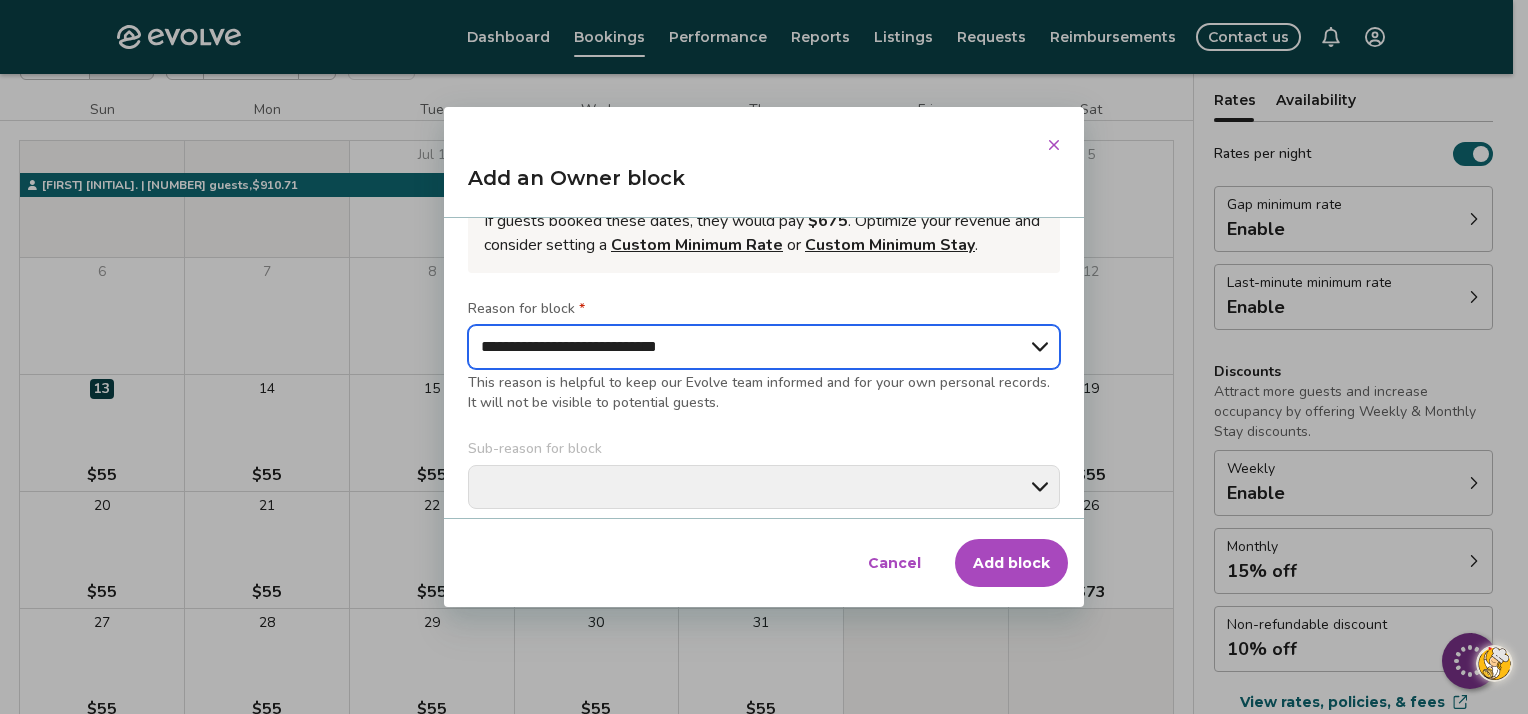 click on "**********" at bounding box center [764, 347] 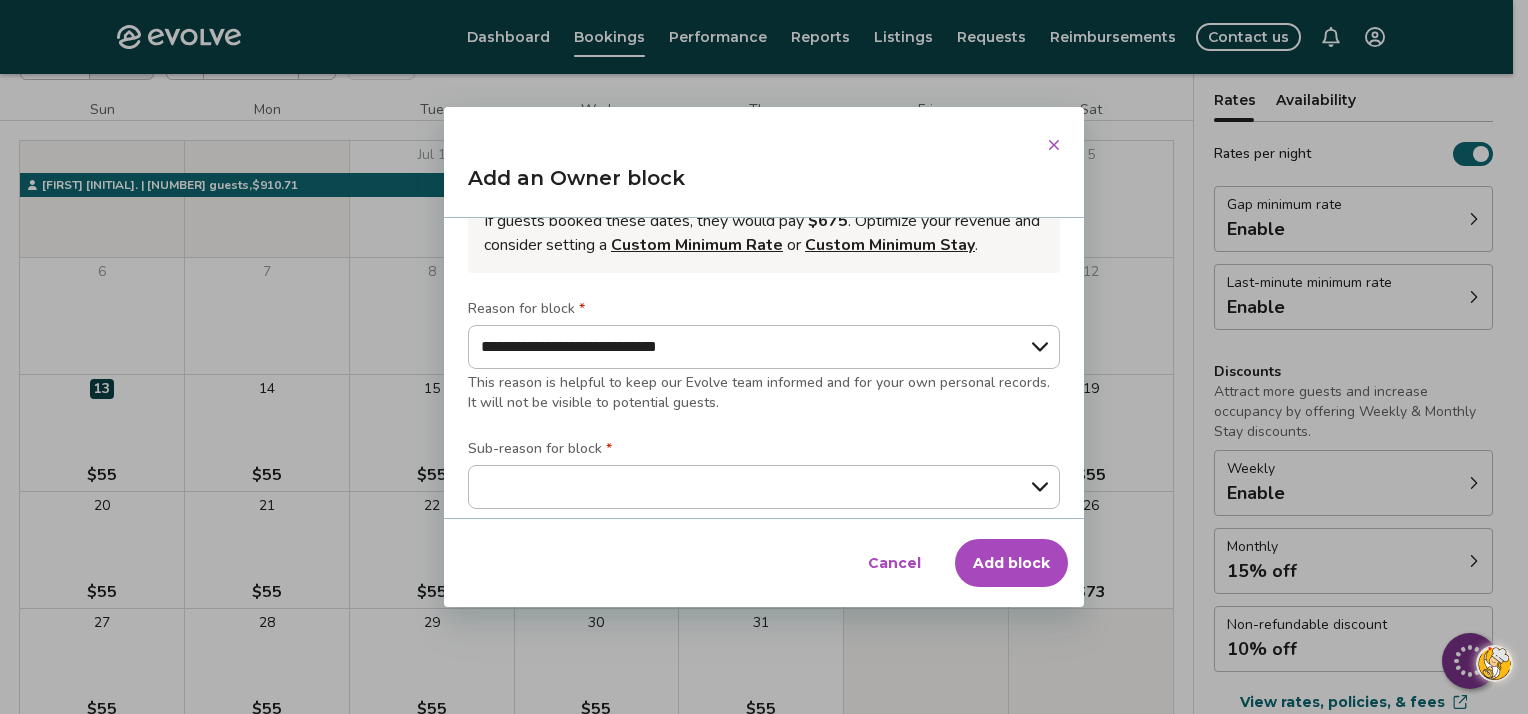 click on "Add block" at bounding box center (1011, 563) 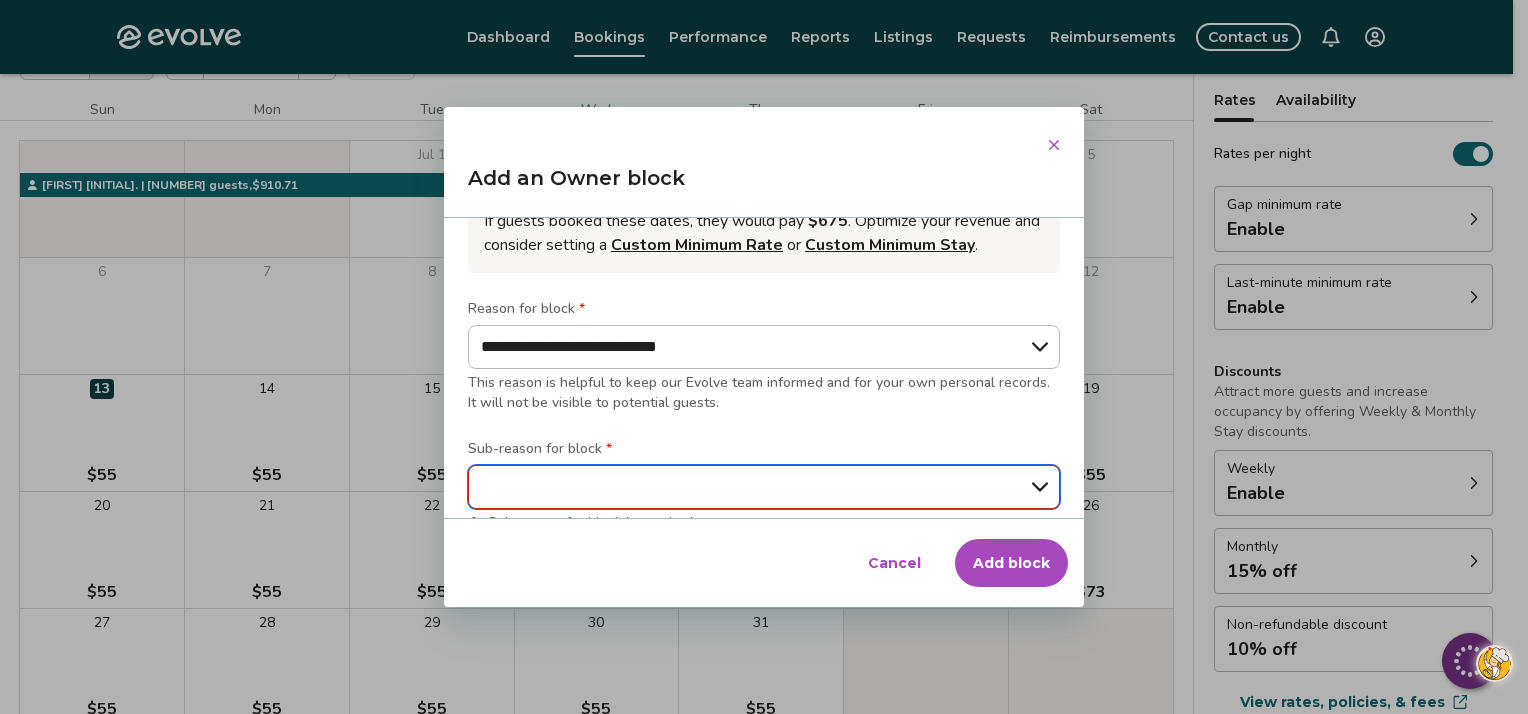 click on "**********" at bounding box center (764, 487) 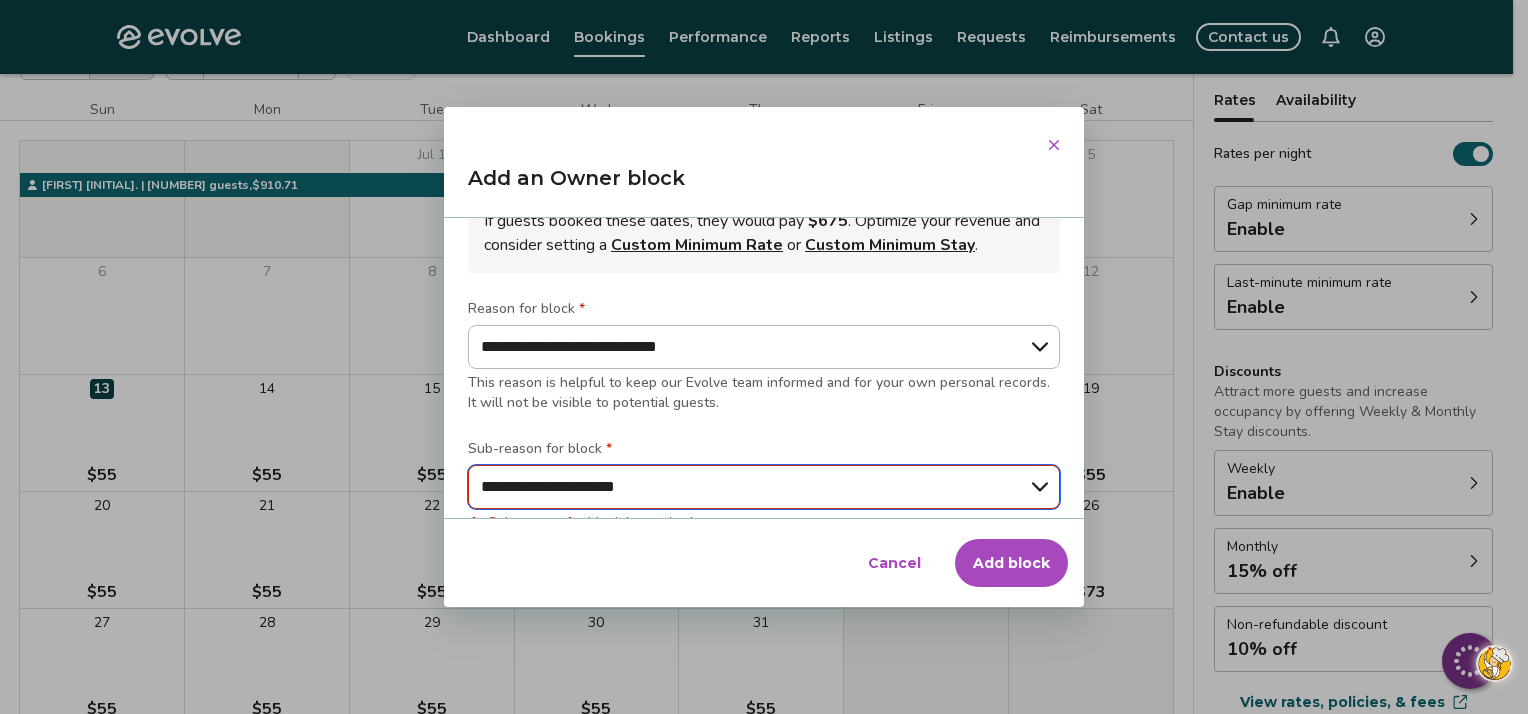 click on "**********" at bounding box center [764, 487] 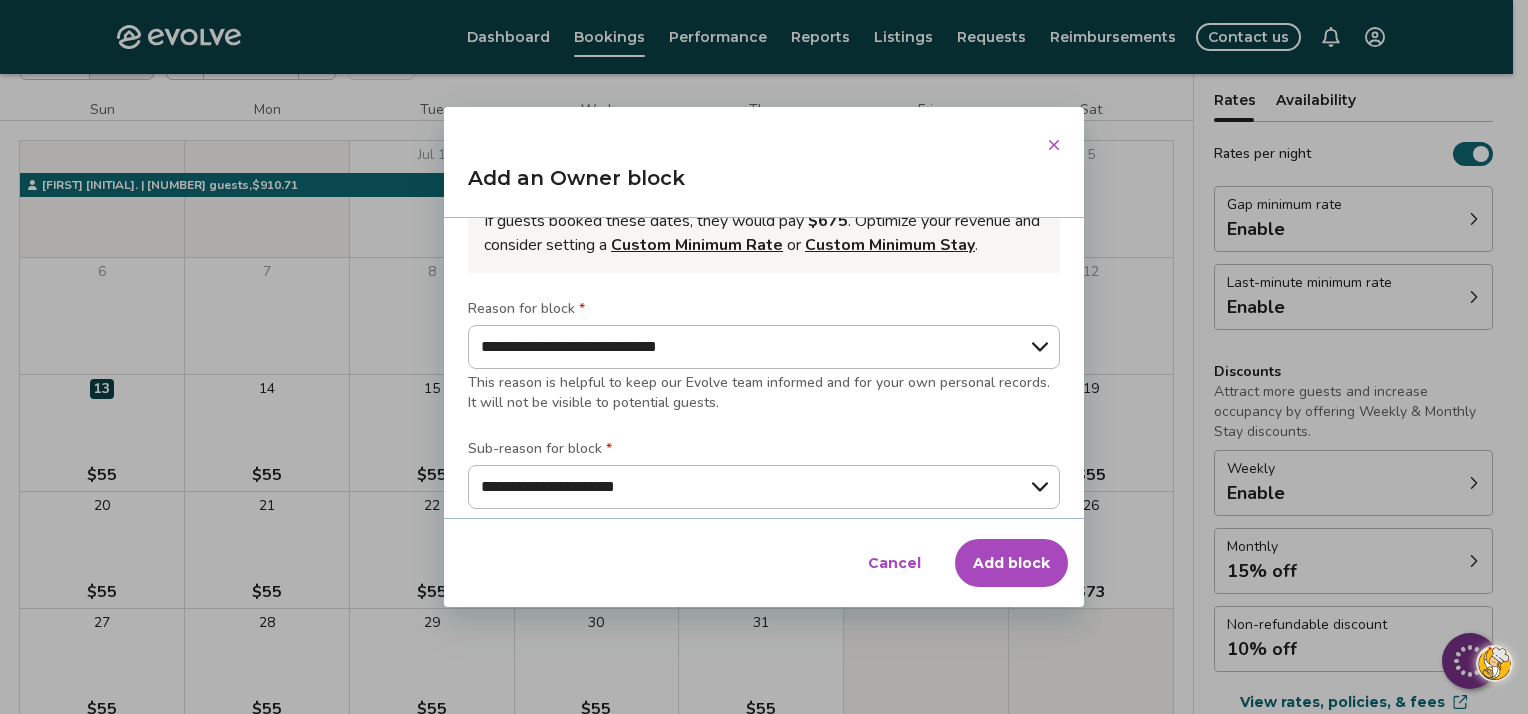 click on "Add block" at bounding box center (1011, 563) 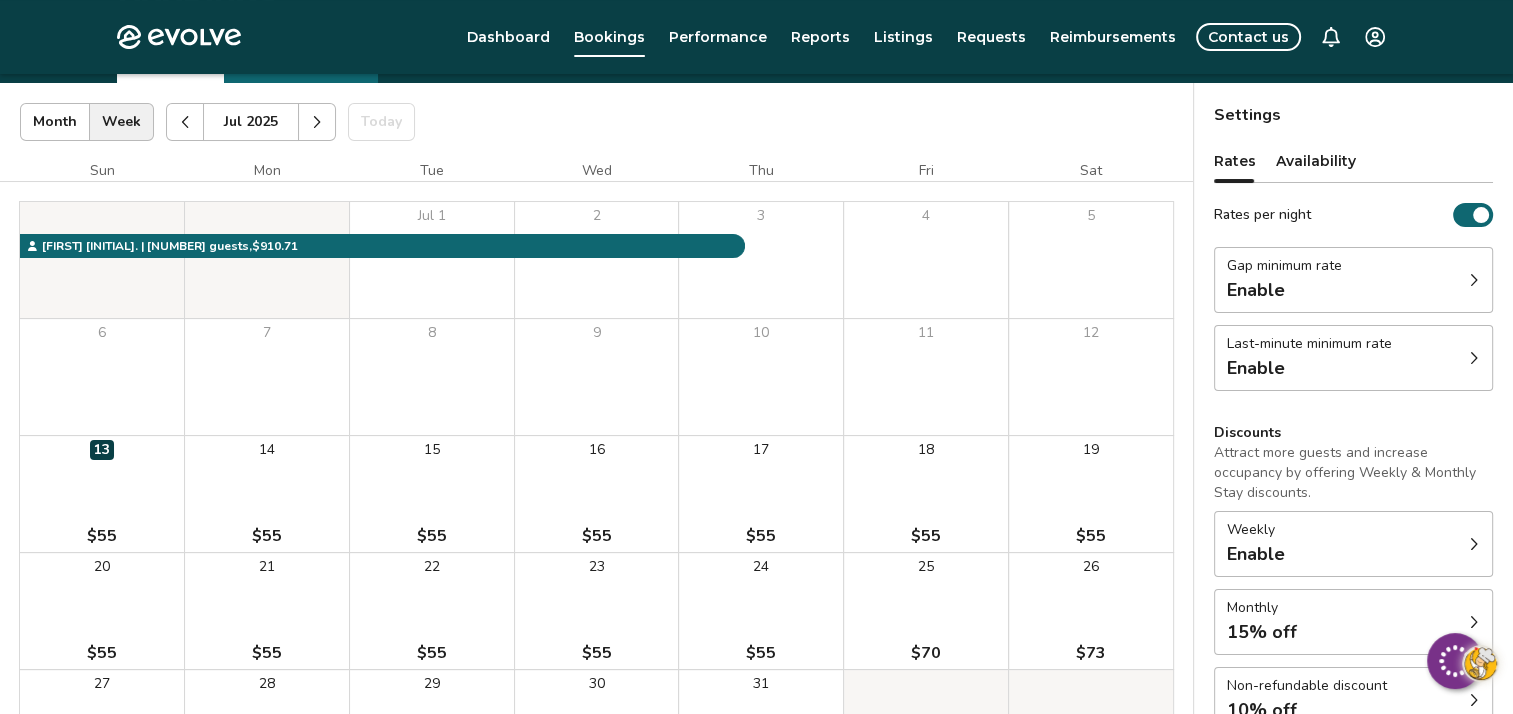 scroll, scrollTop: 53, scrollLeft: 0, axis: vertical 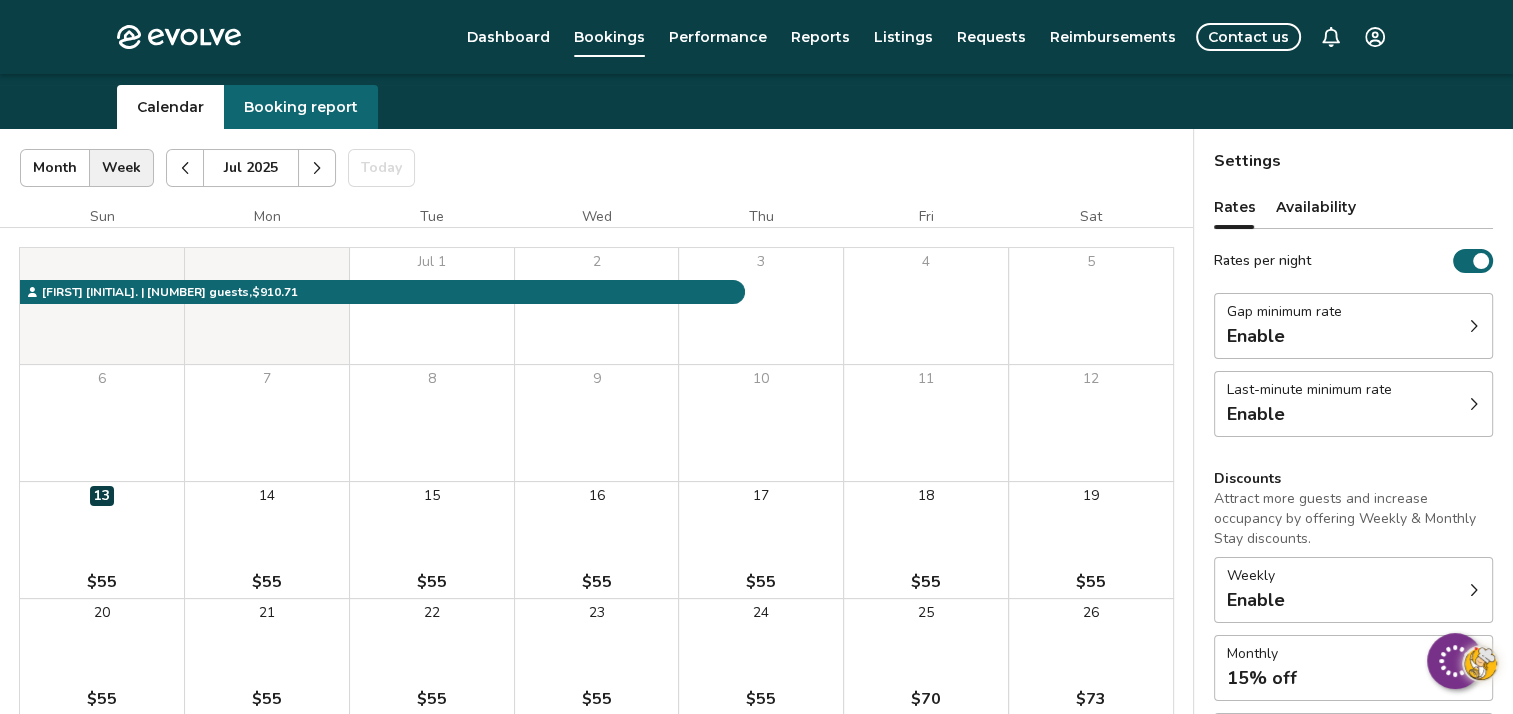 click 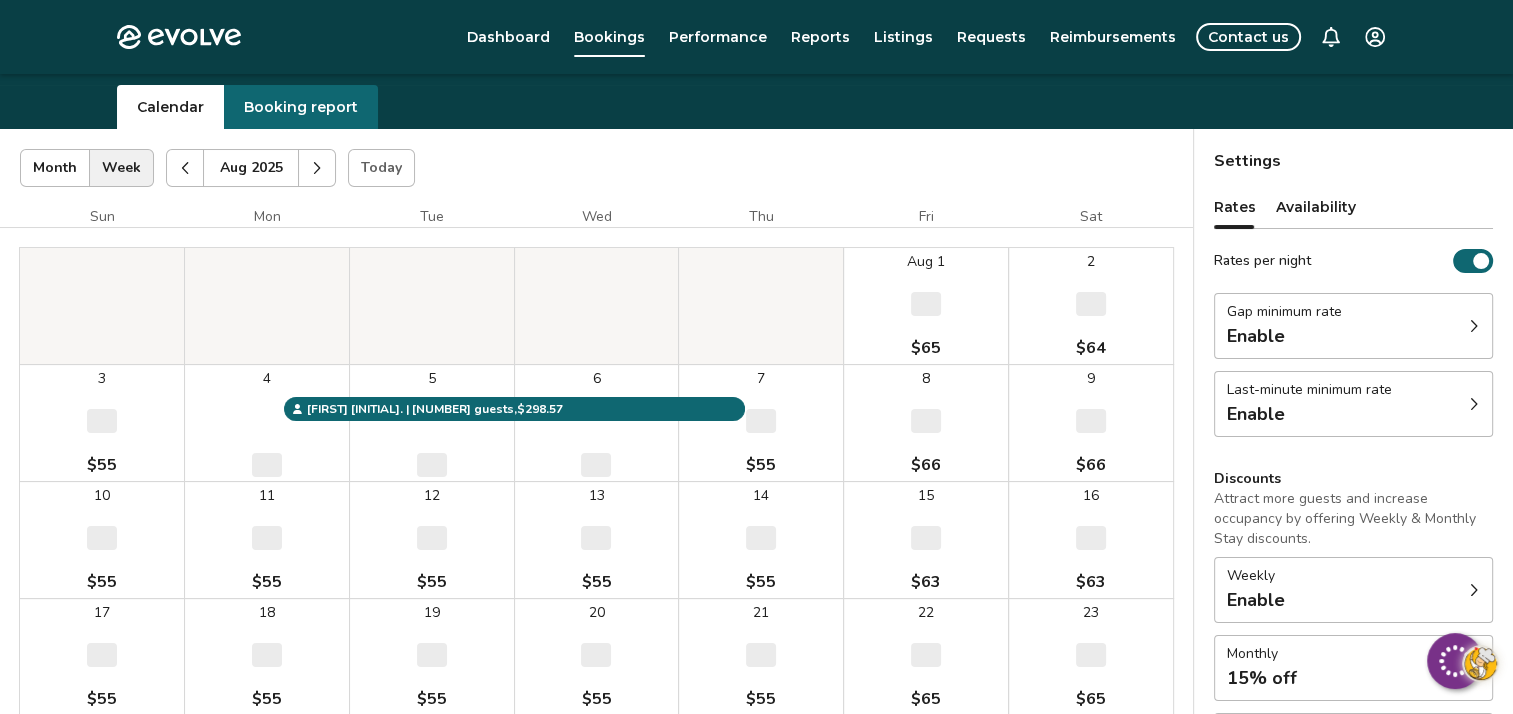 click 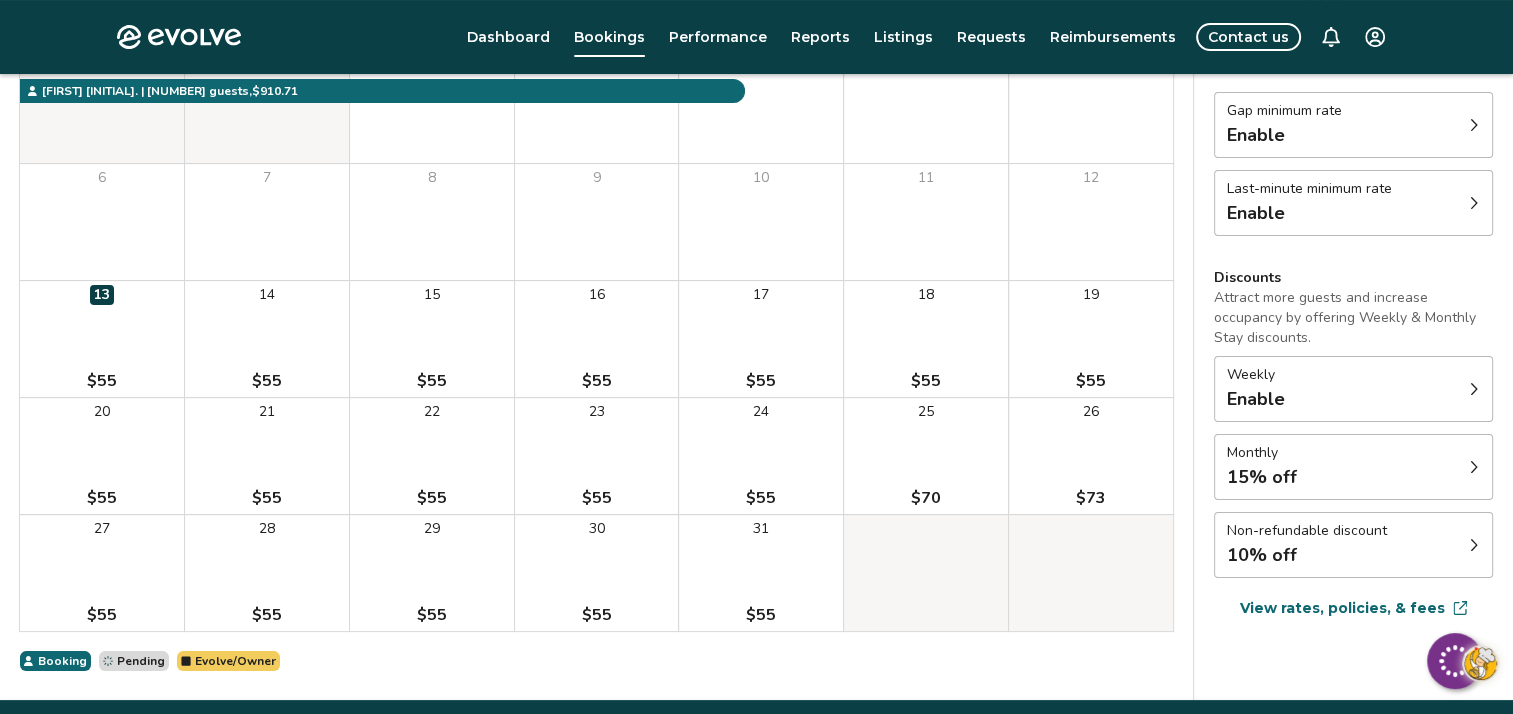 scroll, scrollTop: 259, scrollLeft: 0, axis: vertical 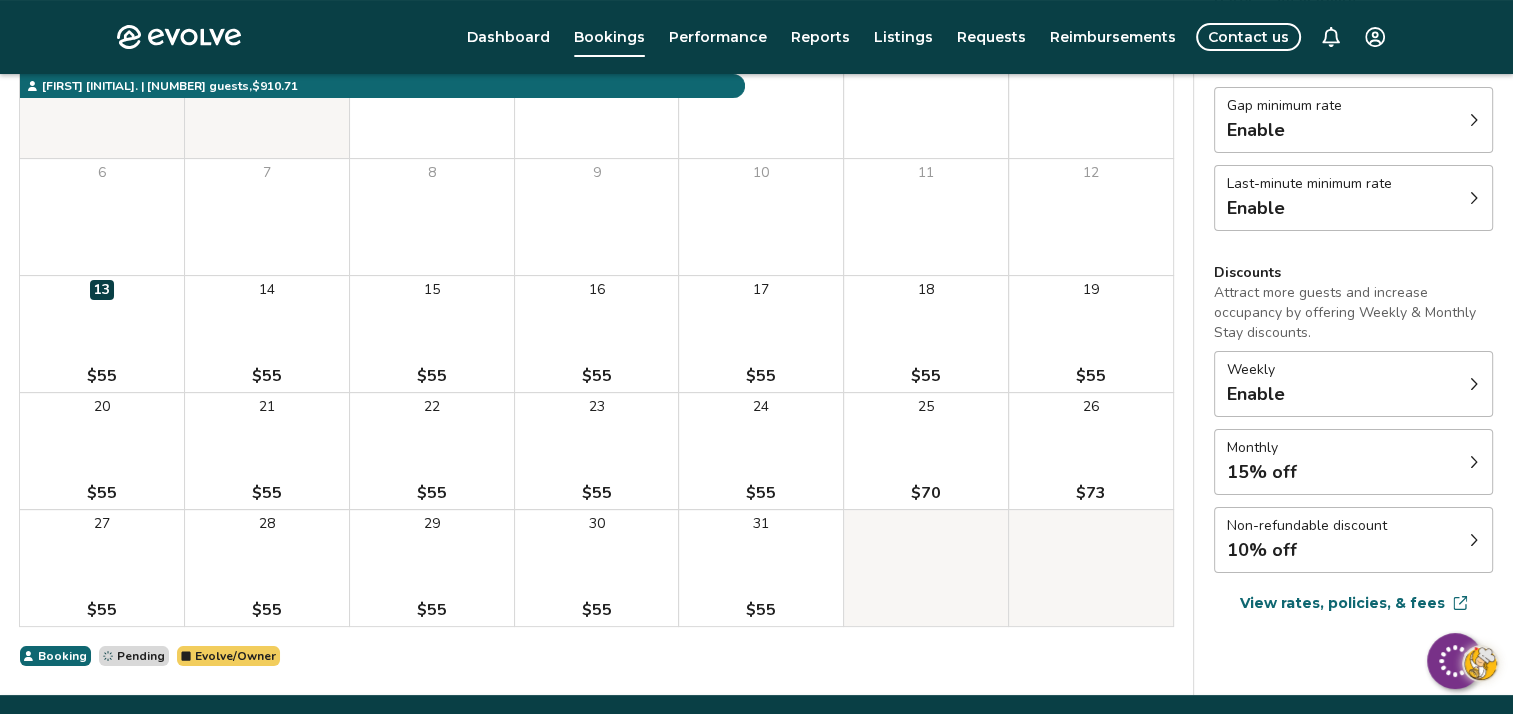 click on "13 $55" at bounding box center [102, 334] 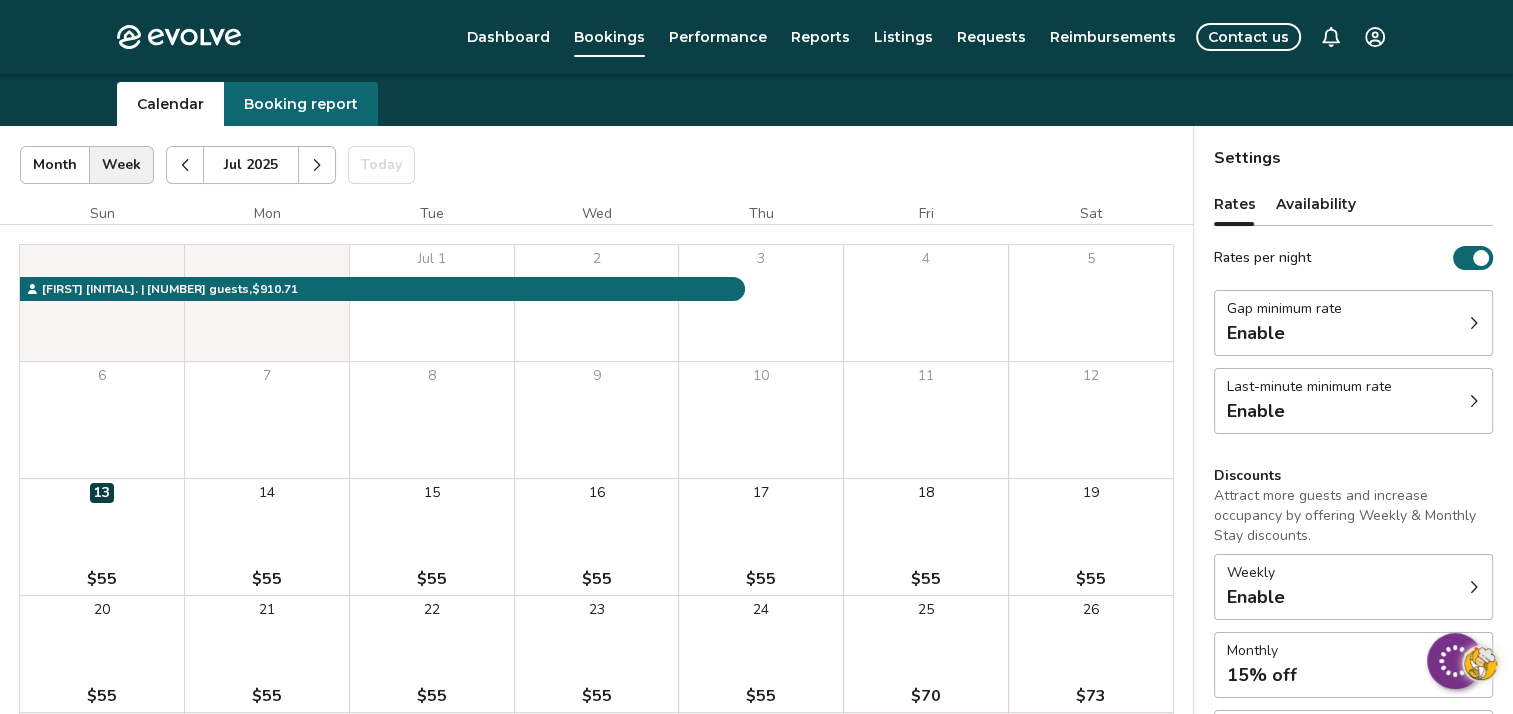 scroll, scrollTop: 52, scrollLeft: 0, axis: vertical 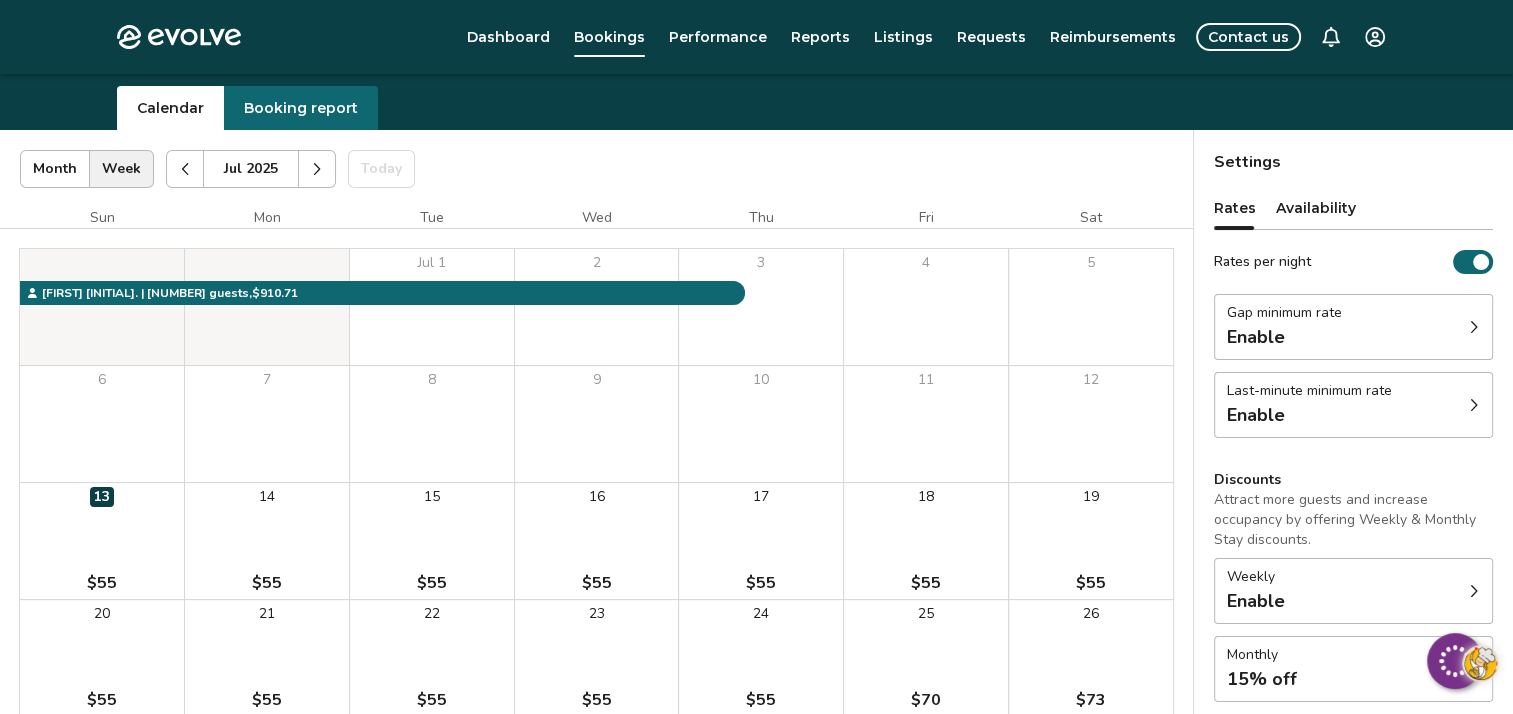click on "13" at bounding box center (102, 497) 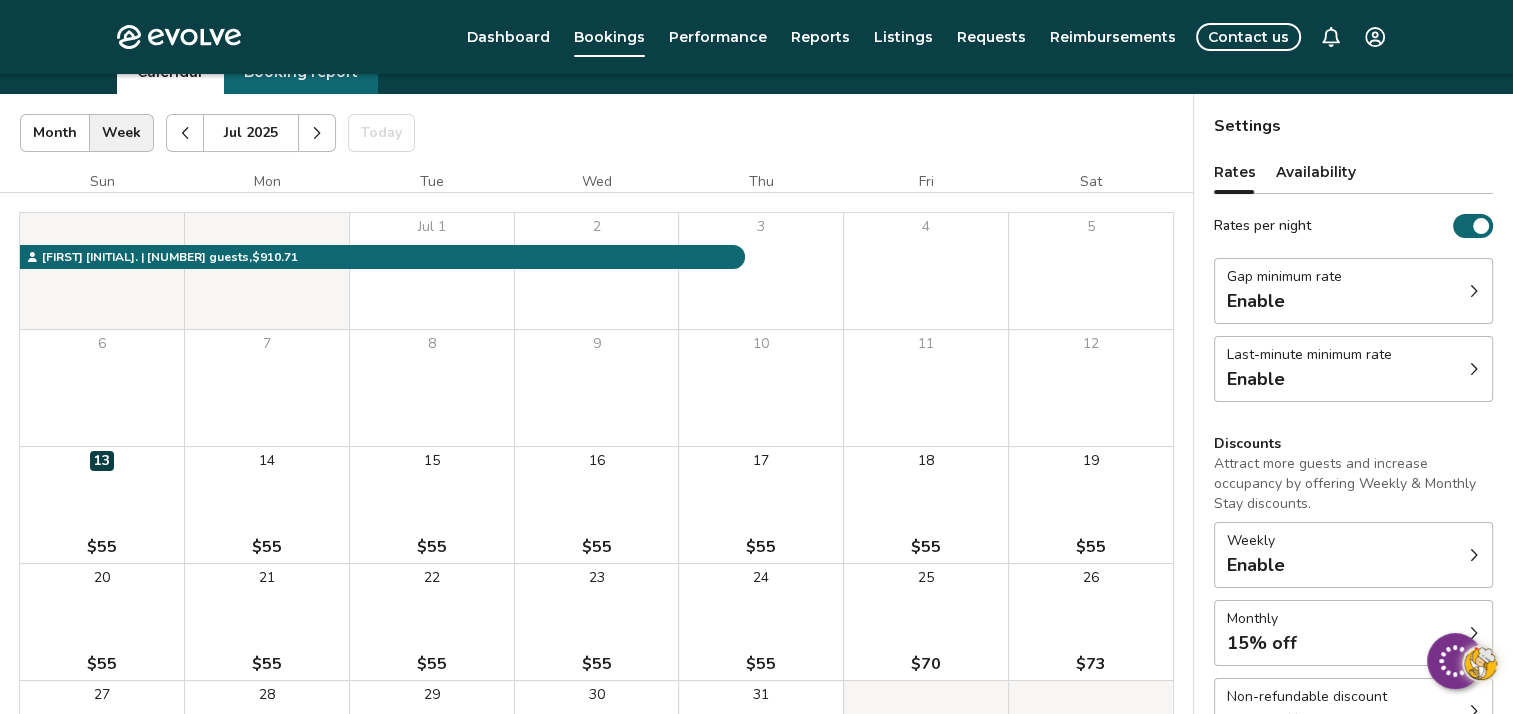 scroll, scrollTop: 93, scrollLeft: 0, axis: vertical 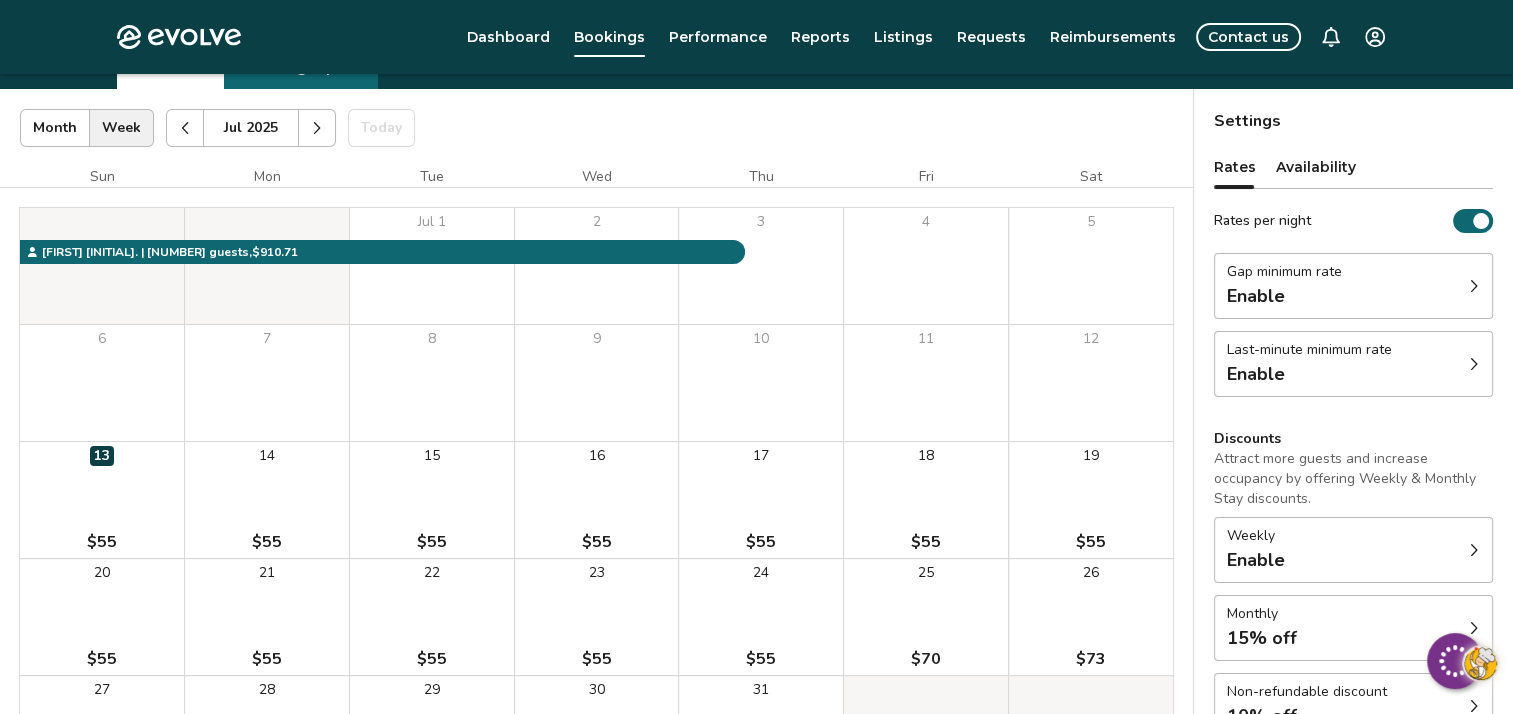 click on "Dashboard" at bounding box center (508, 37) 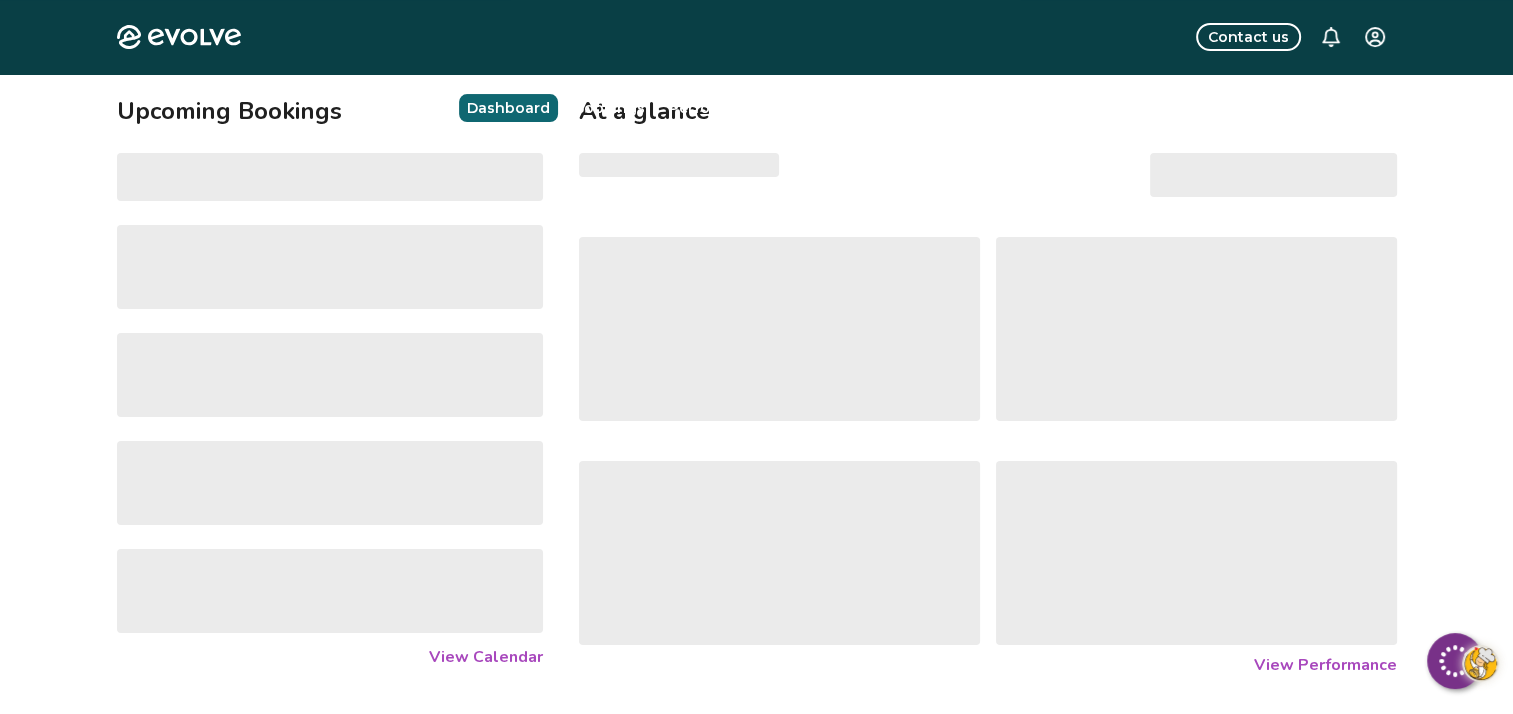 scroll, scrollTop: 0, scrollLeft: 0, axis: both 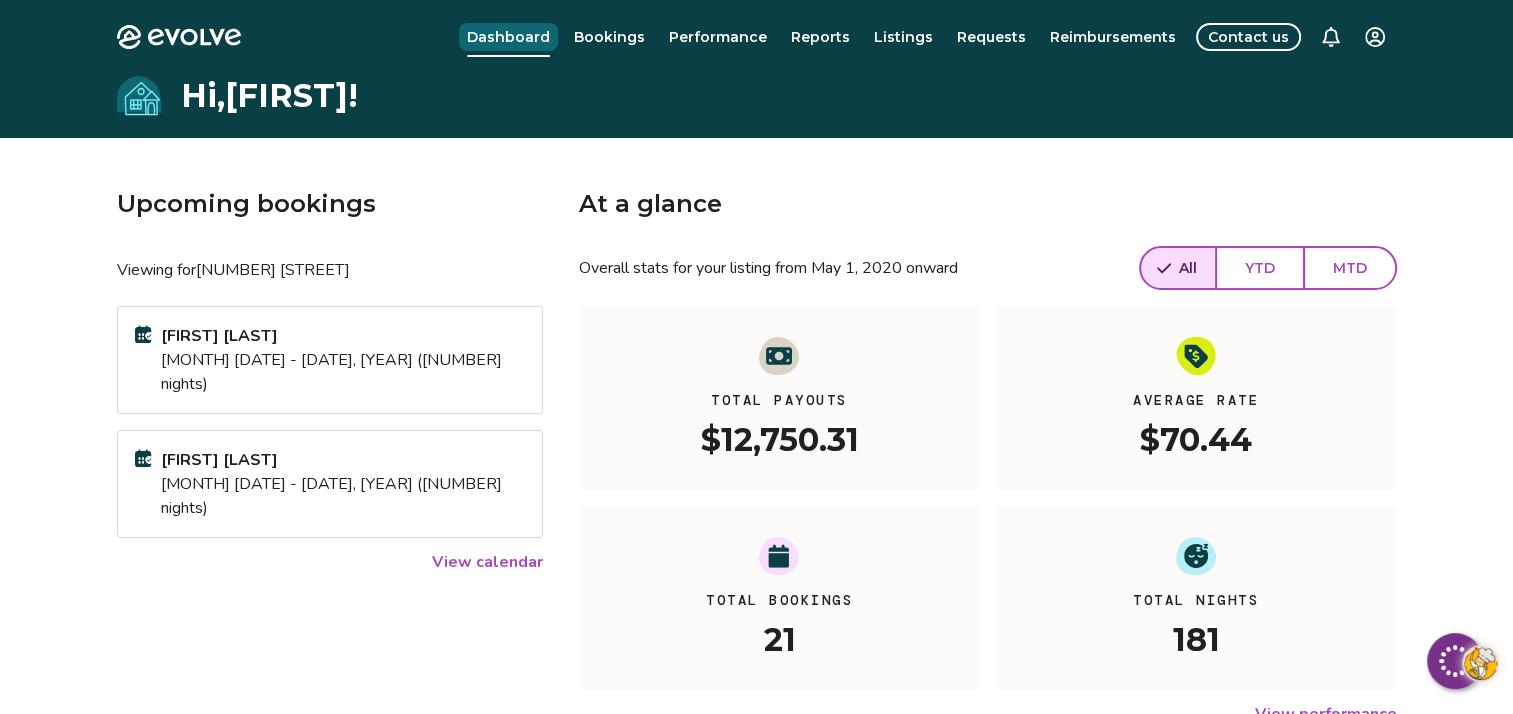 click on "Bookings" at bounding box center (609, 37) 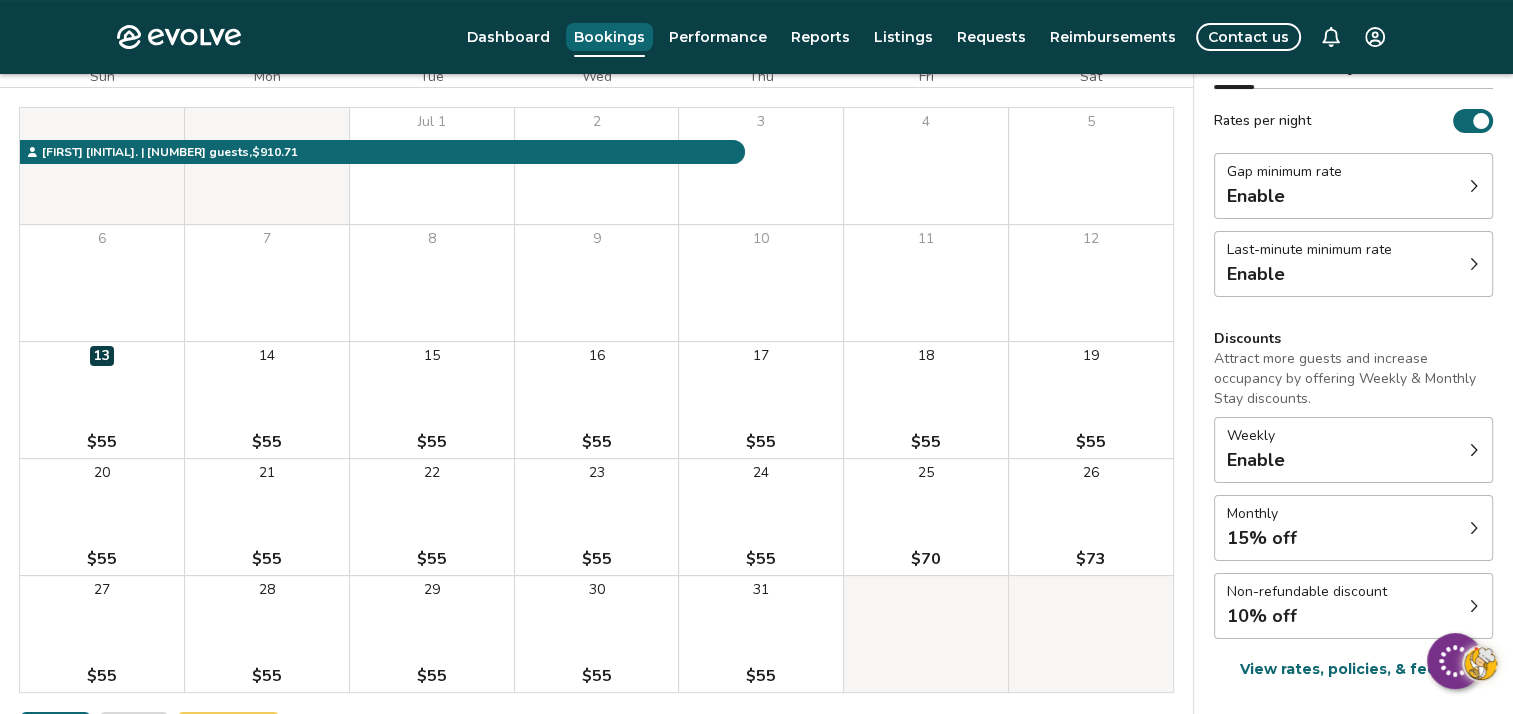 scroll, scrollTop: 214, scrollLeft: 0, axis: vertical 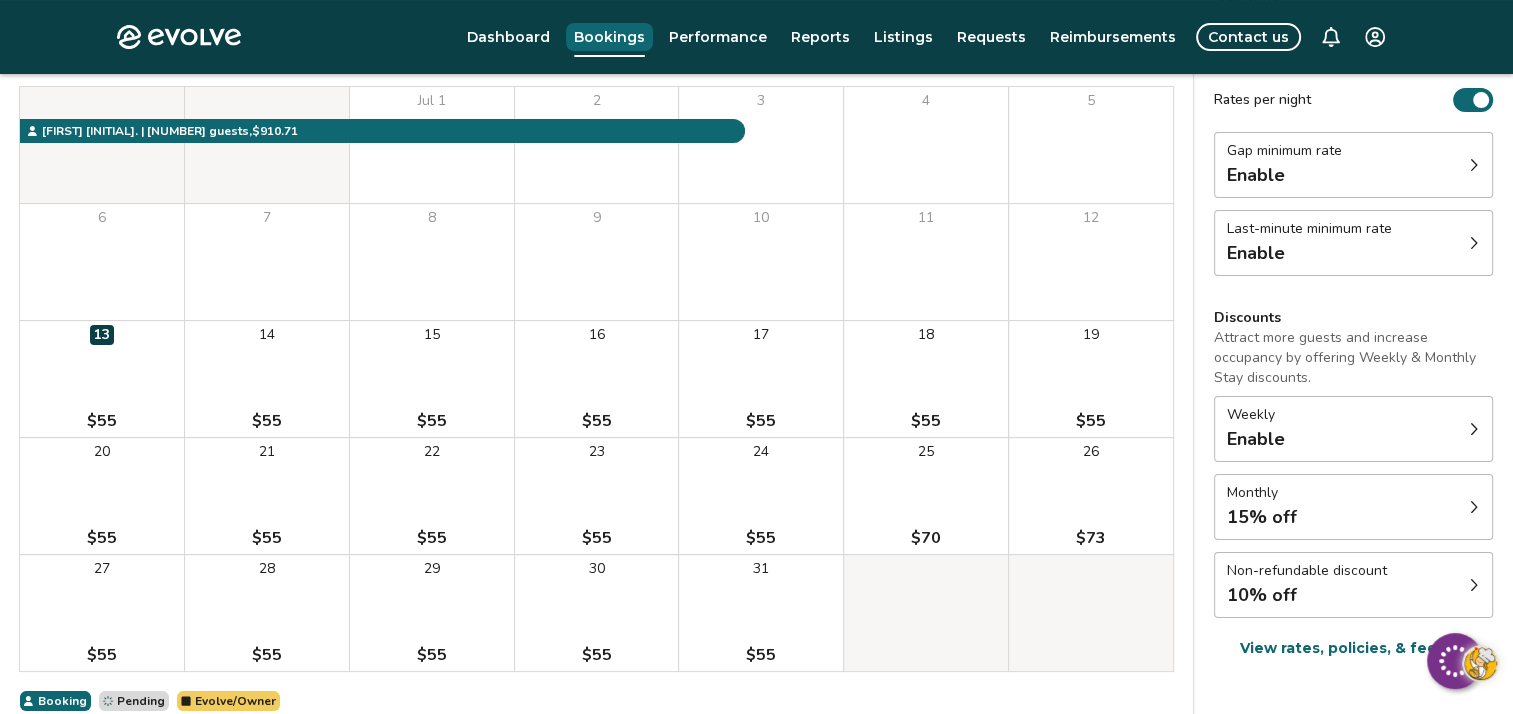 click on "13" at bounding box center (102, 335) 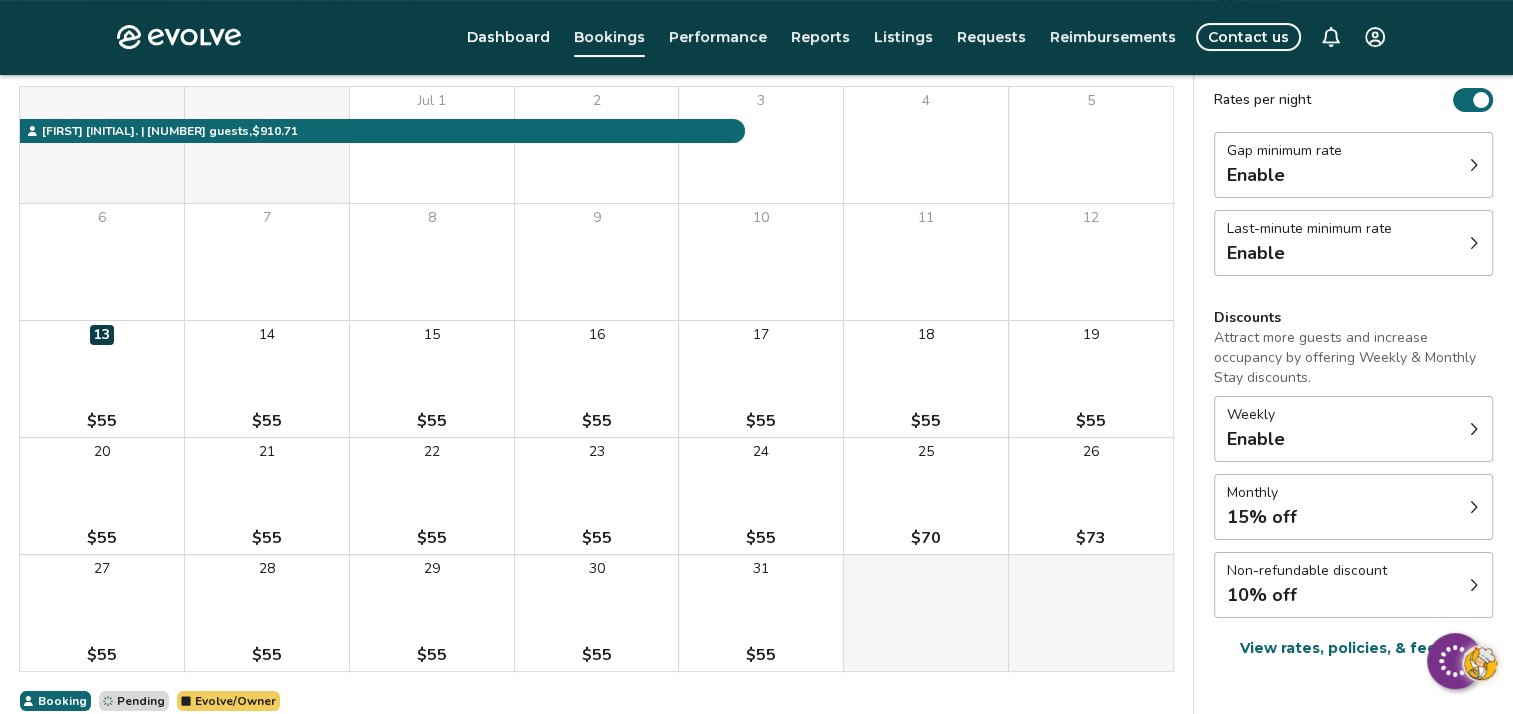 type on "*" 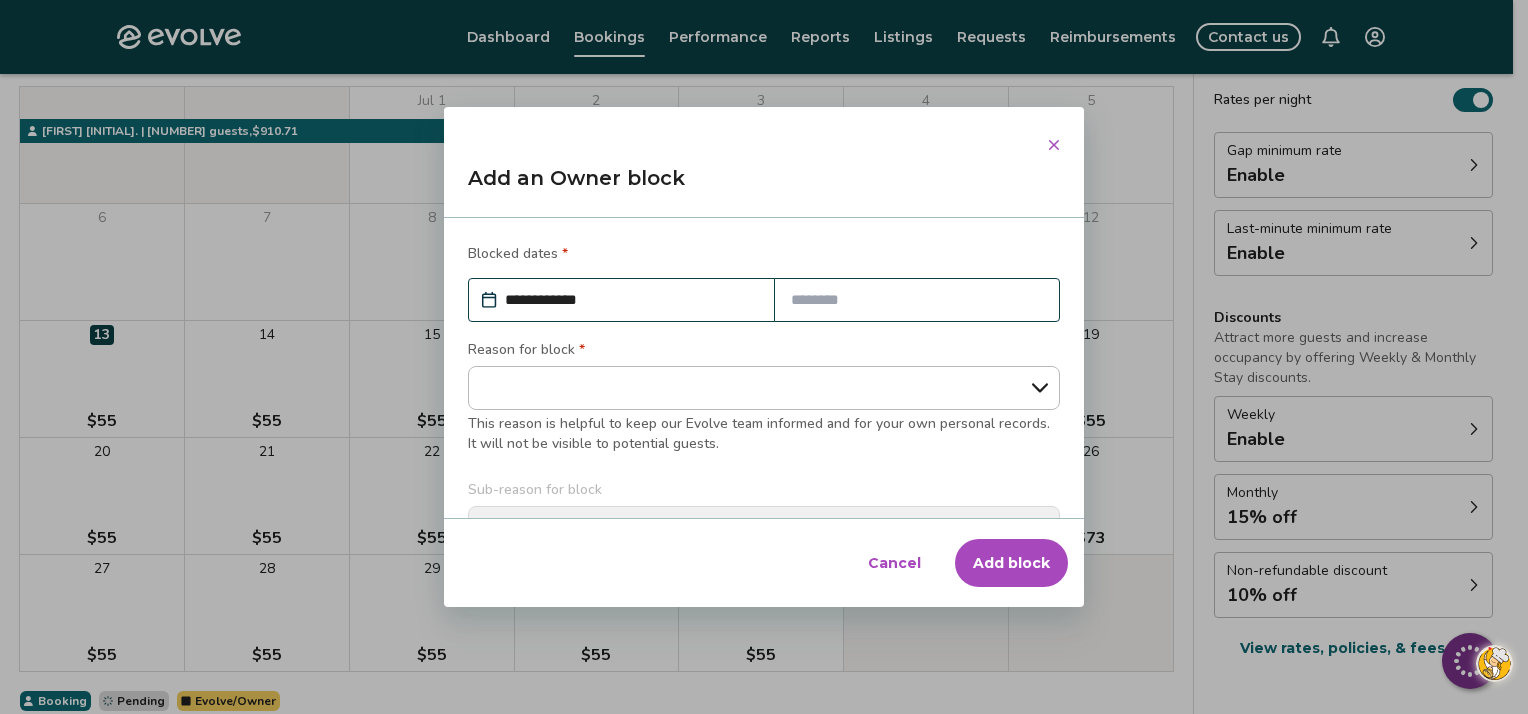 click at bounding box center [917, 300] 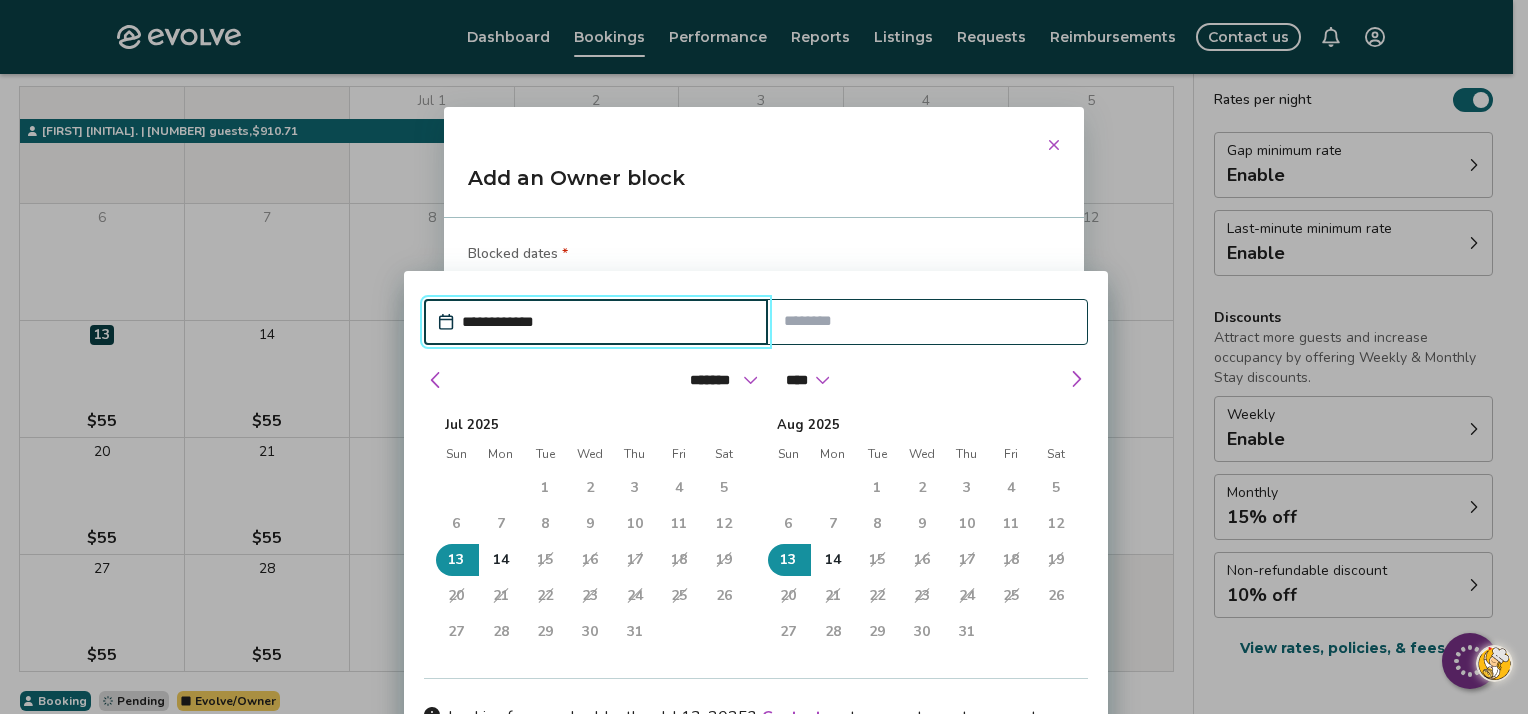 click on "Add an Owner block" at bounding box center [764, 186] 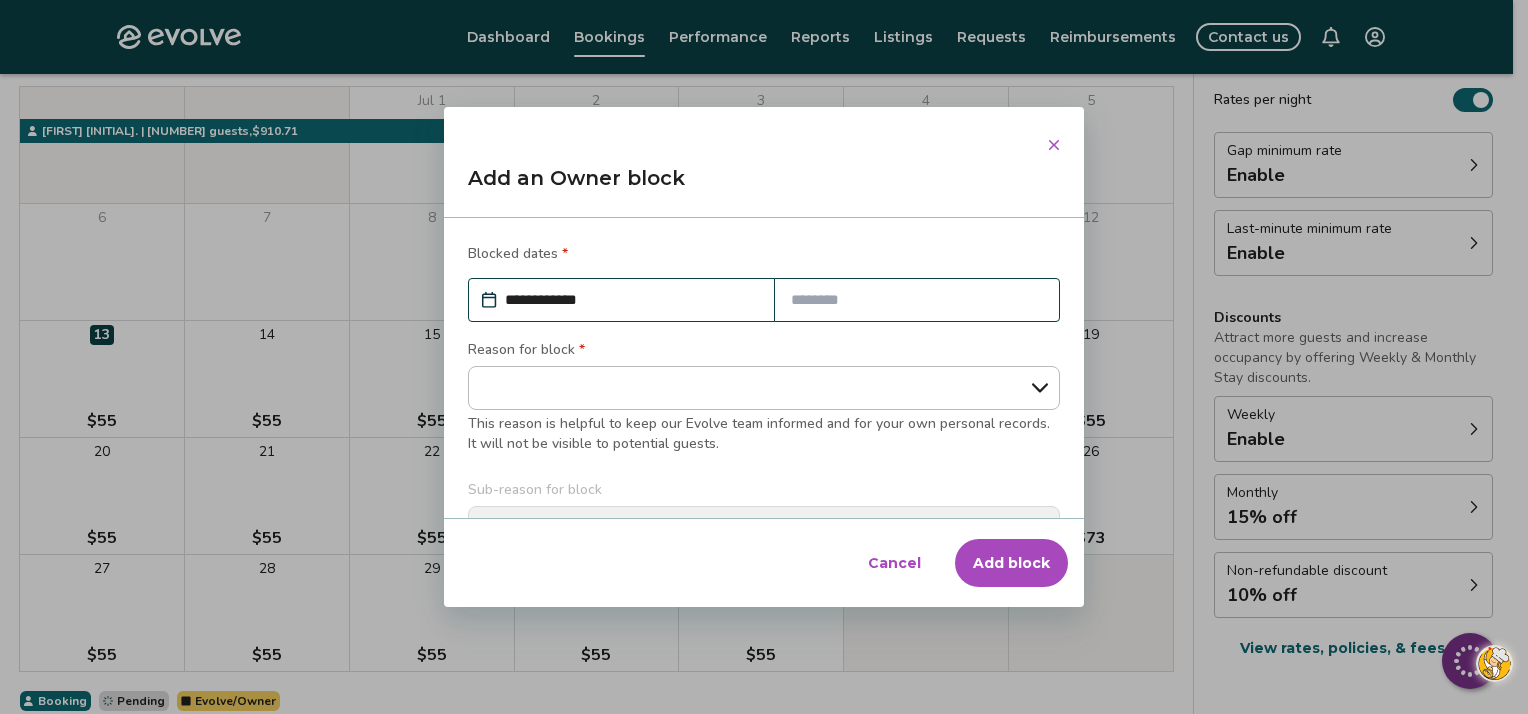 click 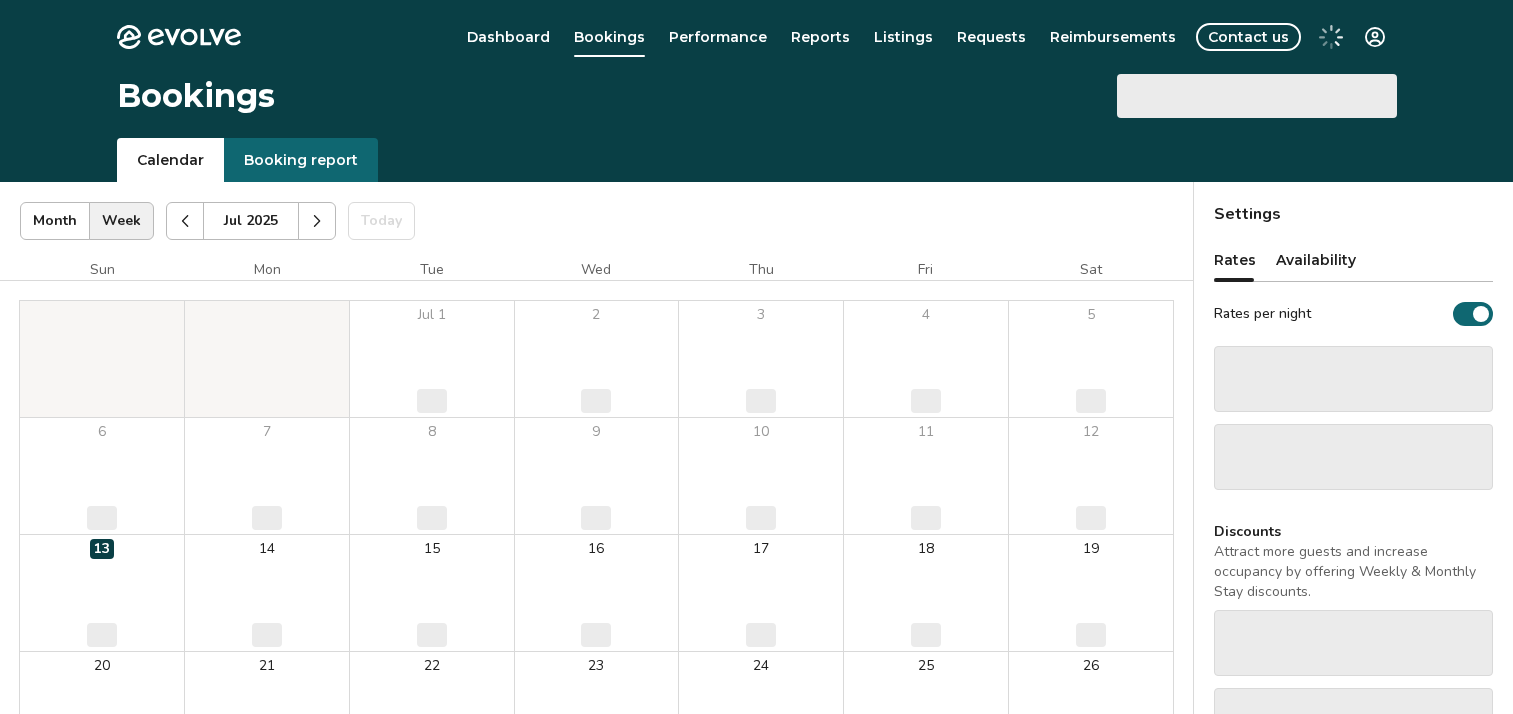 scroll, scrollTop: 214, scrollLeft: 0, axis: vertical 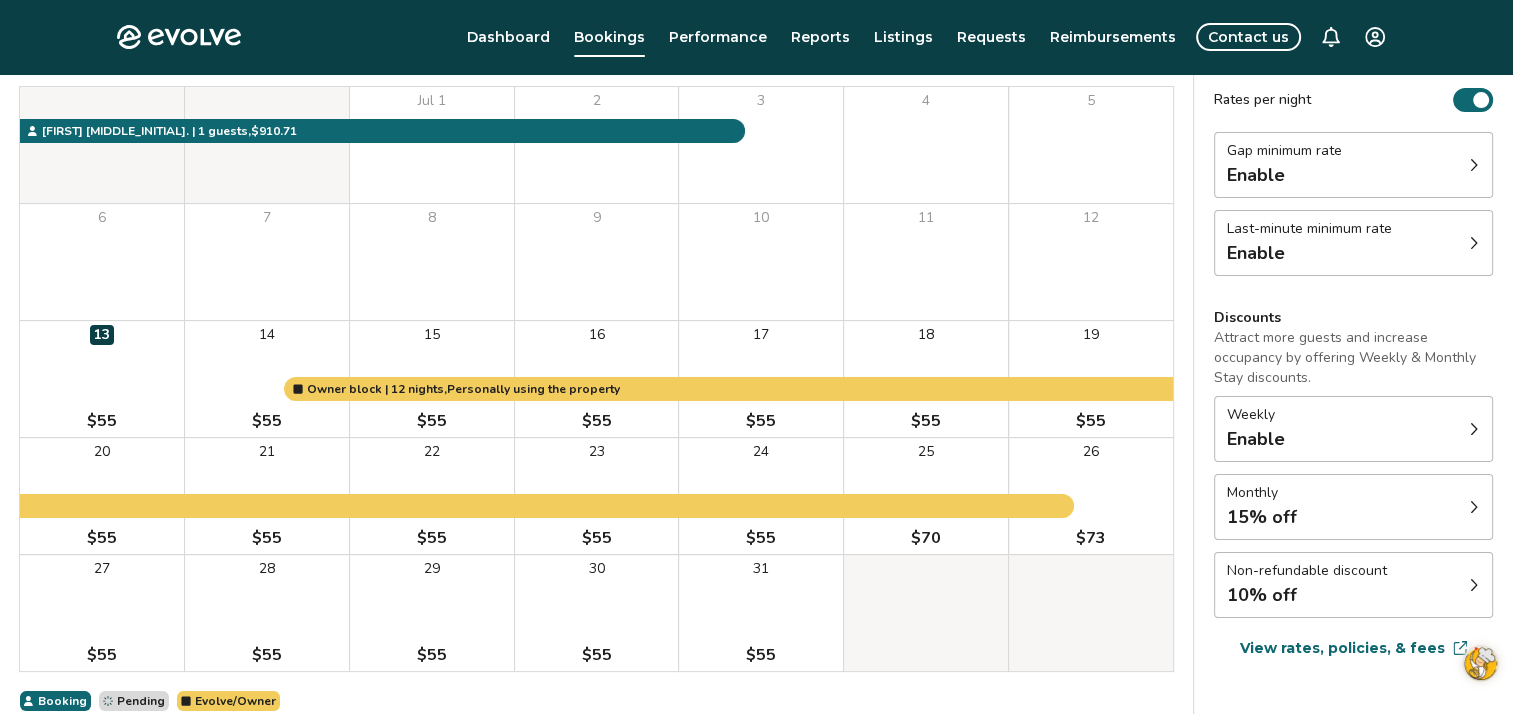 click on "Dashboard" at bounding box center (508, 37) 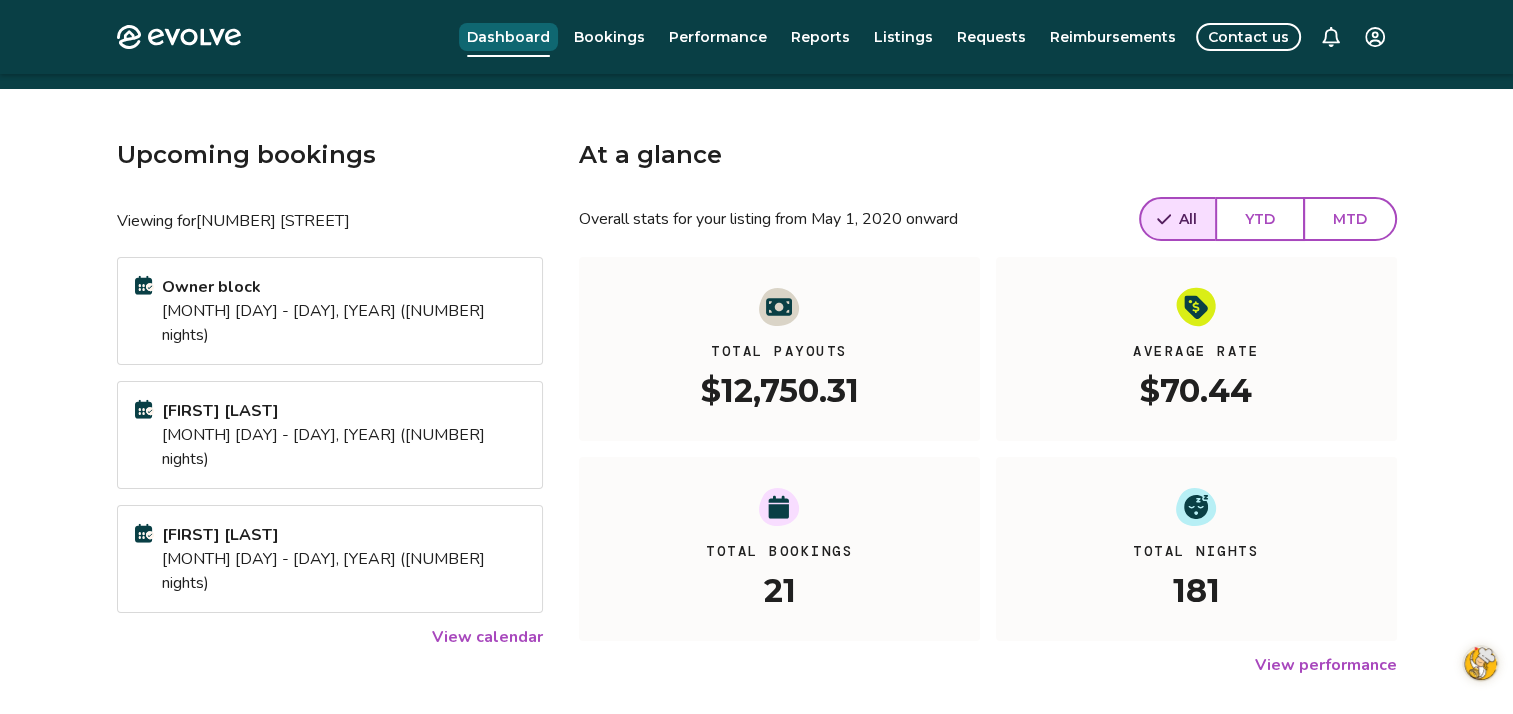 scroll, scrollTop: 47, scrollLeft: 0, axis: vertical 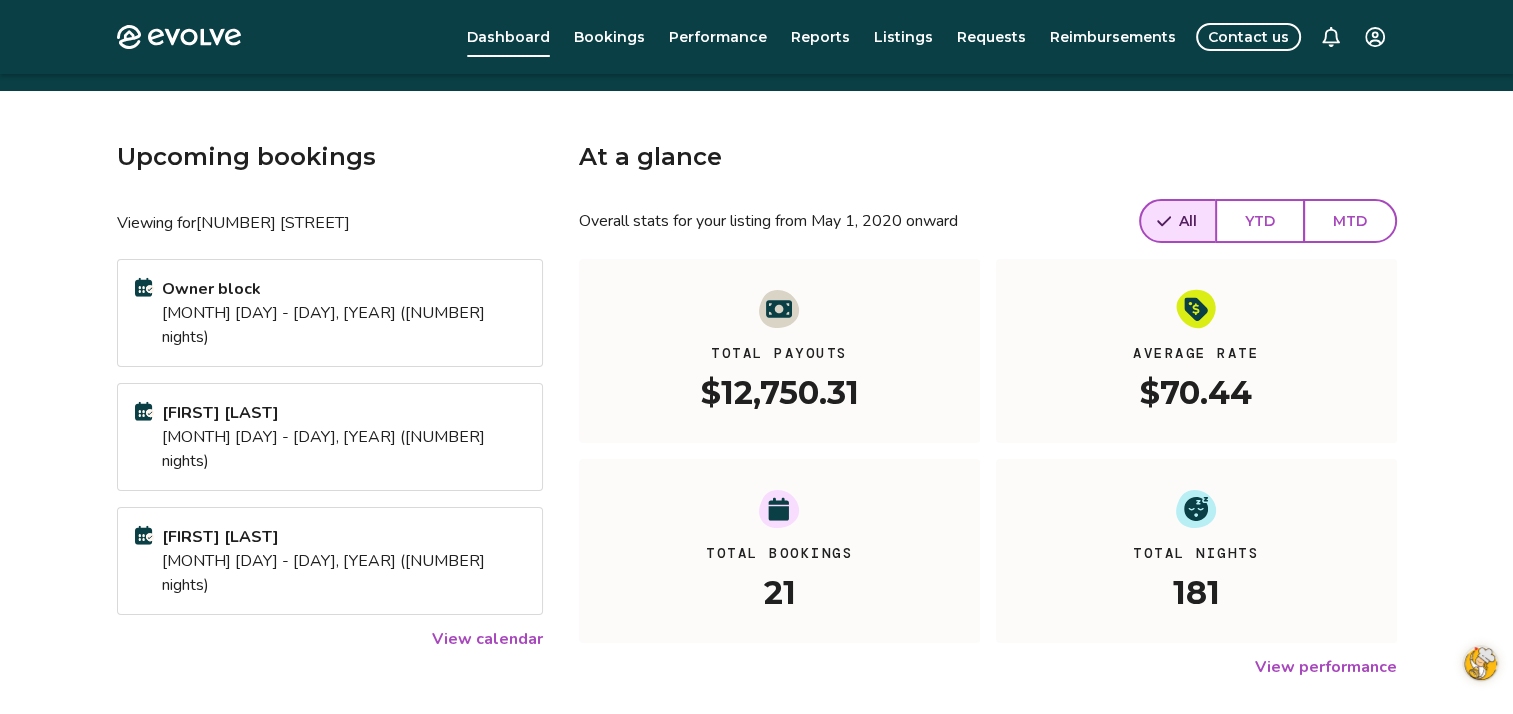 click on "Listings" at bounding box center (903, 37) 